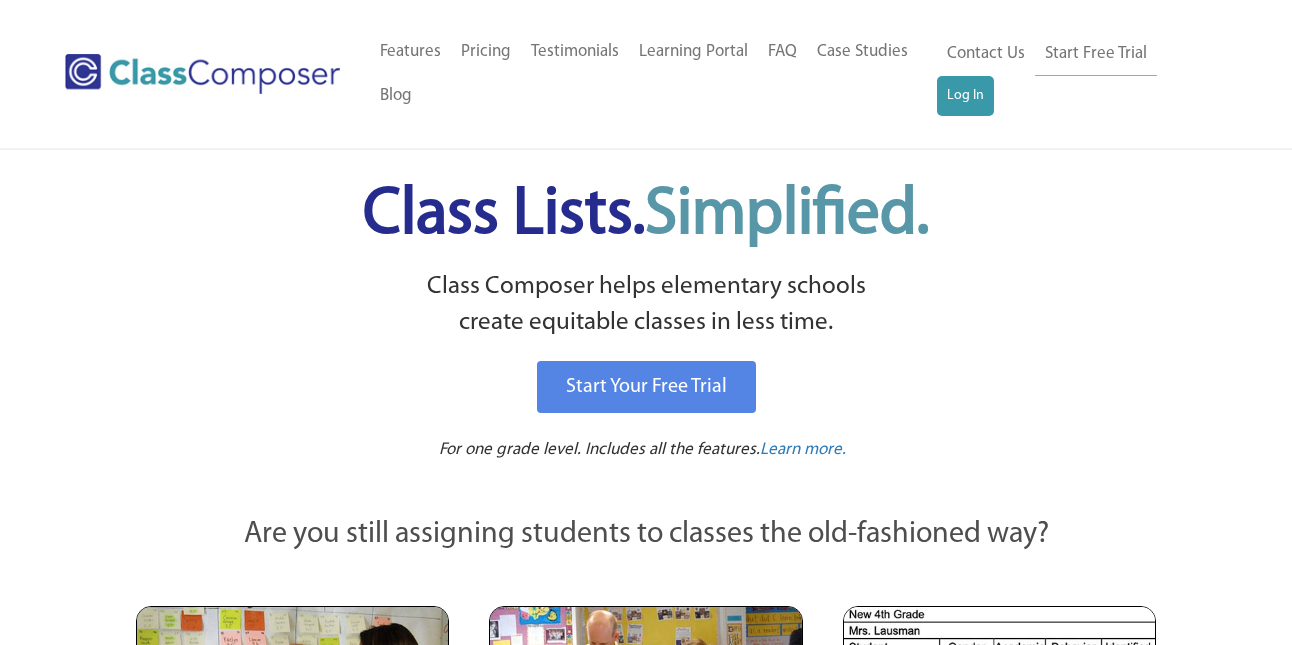 scroll, scrollTop: 0, scrollLeft: 0, axis: both 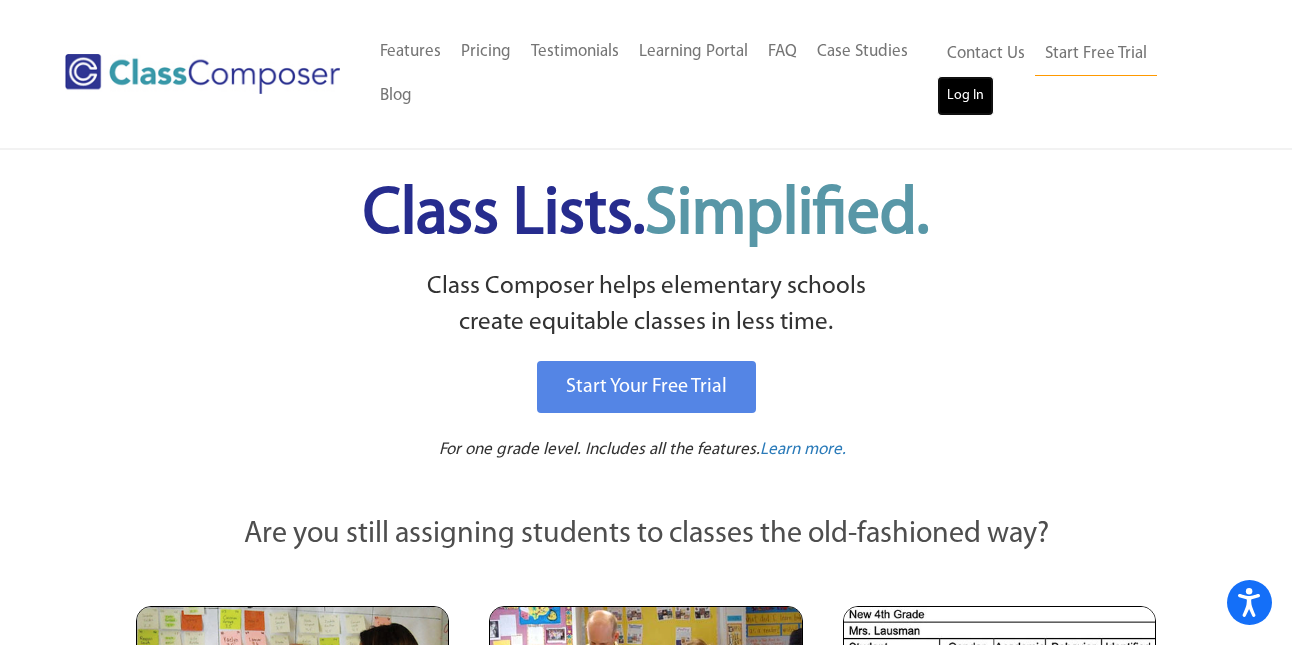 click on "Log In" at bounding box center [965, 96] 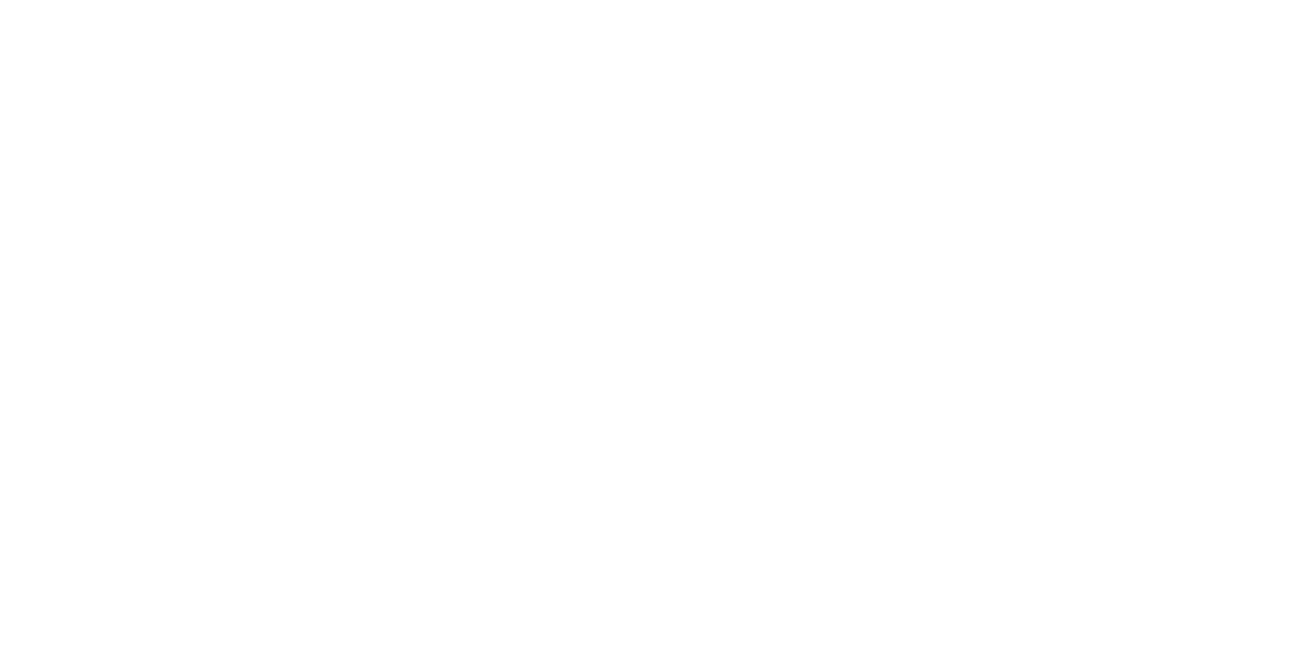 scroll, scrollTop: 0, scrollLeft: 0, axis: both 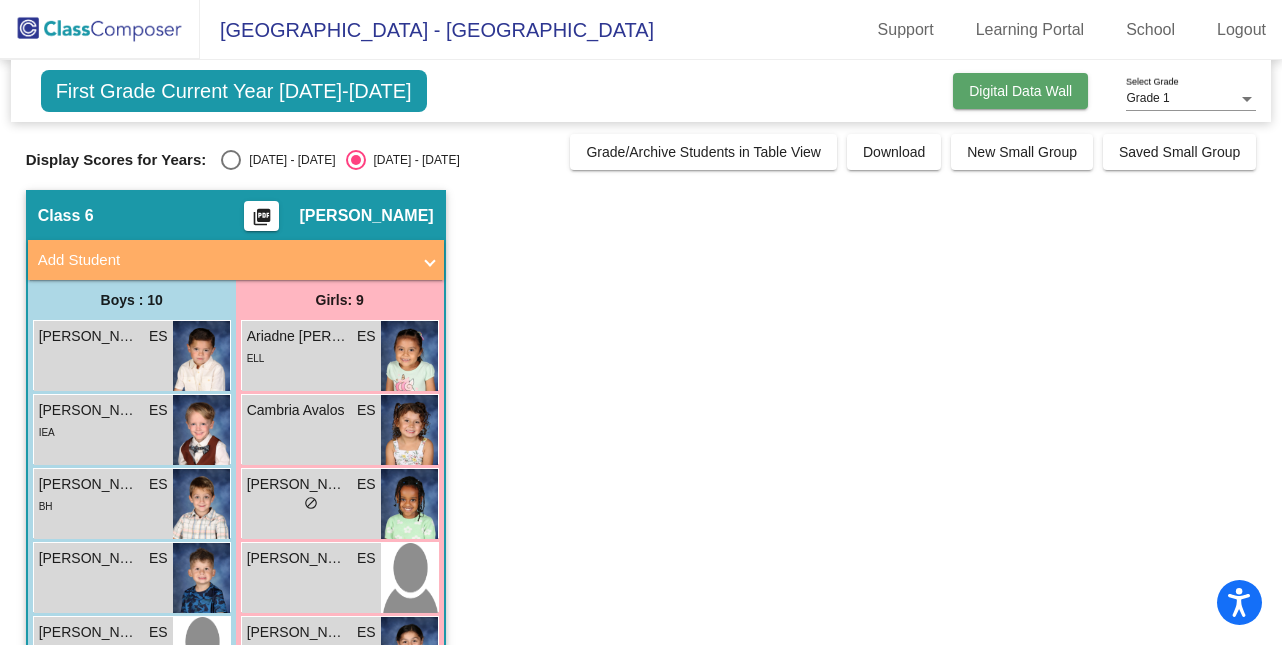 click on "Digital Data Wall" 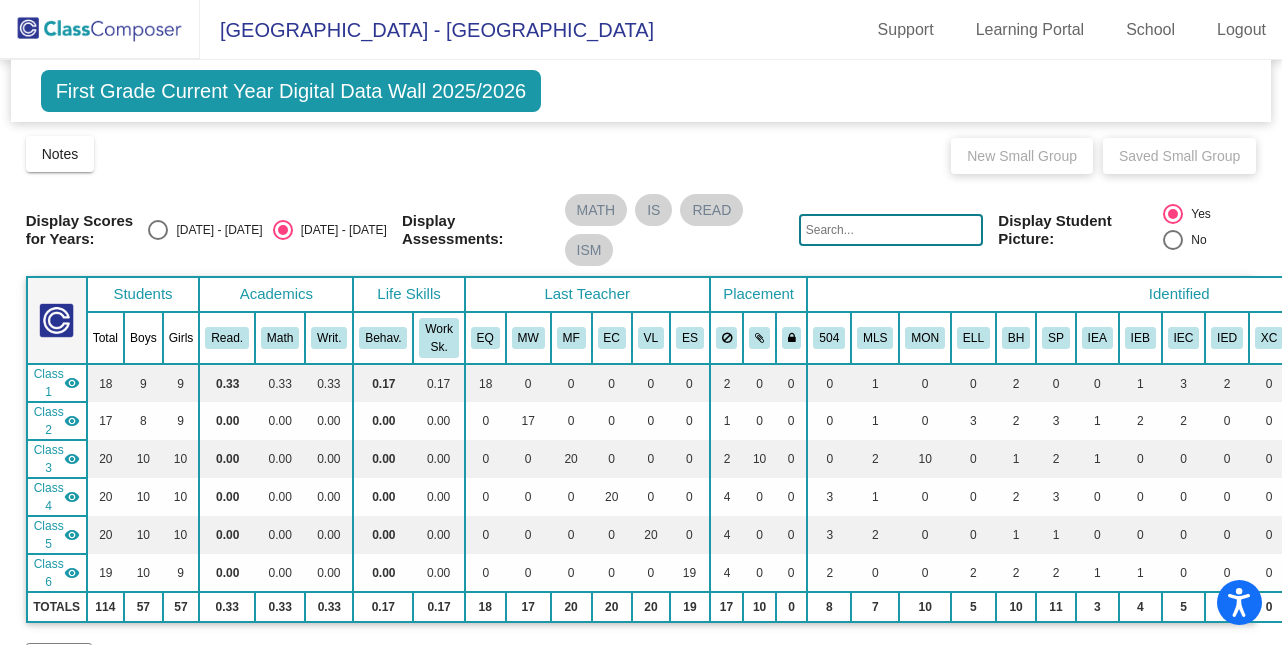 scroll, scrollTop: 0, scrollLeft: 0, axis: both 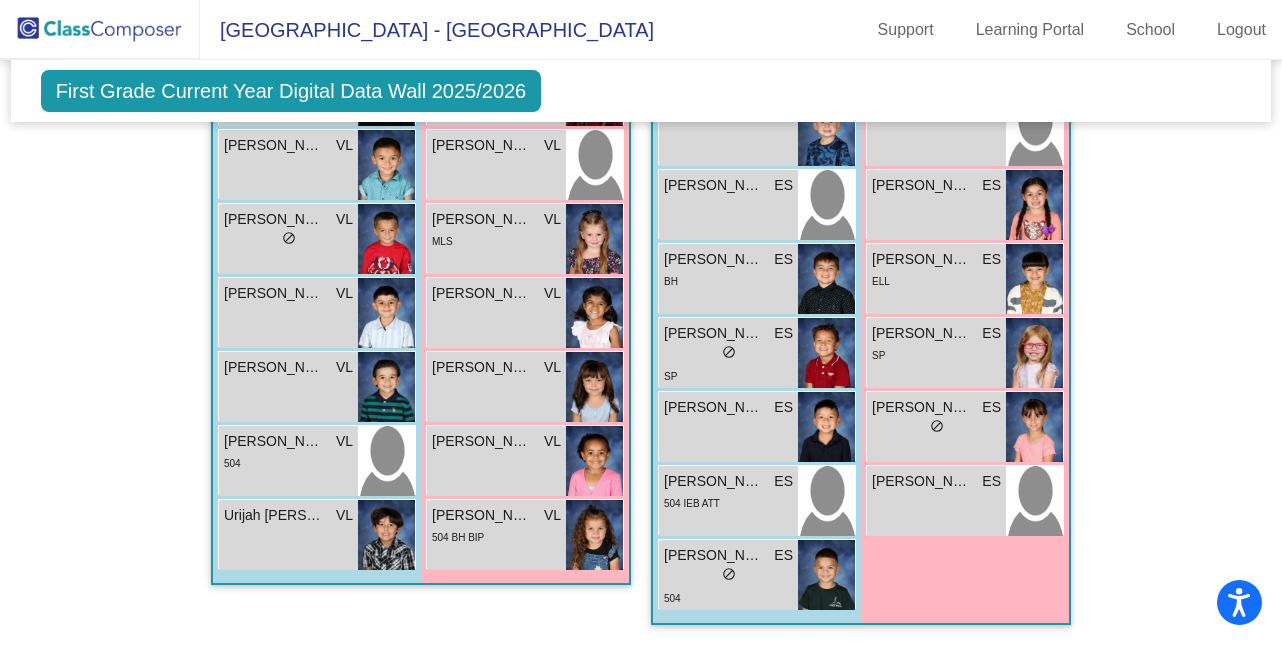 click on "First Grade Current Year Digital Data Wall 2025/2026" 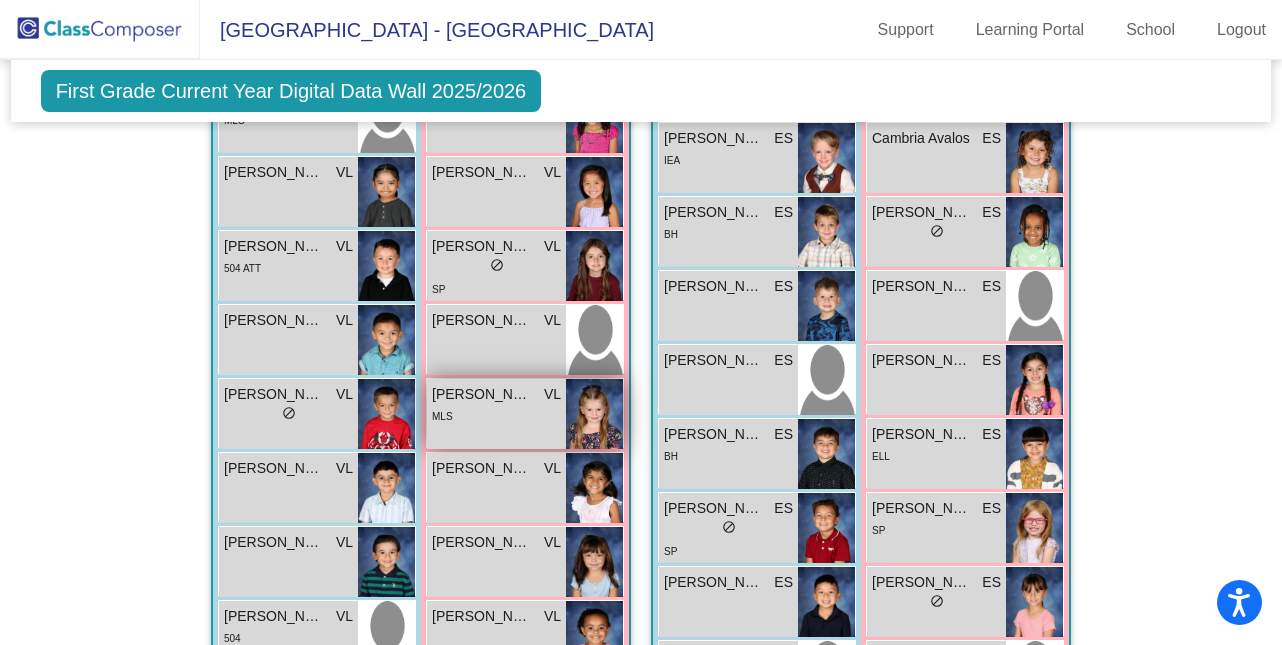 scroll, scrollTop: 2315, scrollLeft: 0, axis: vertical 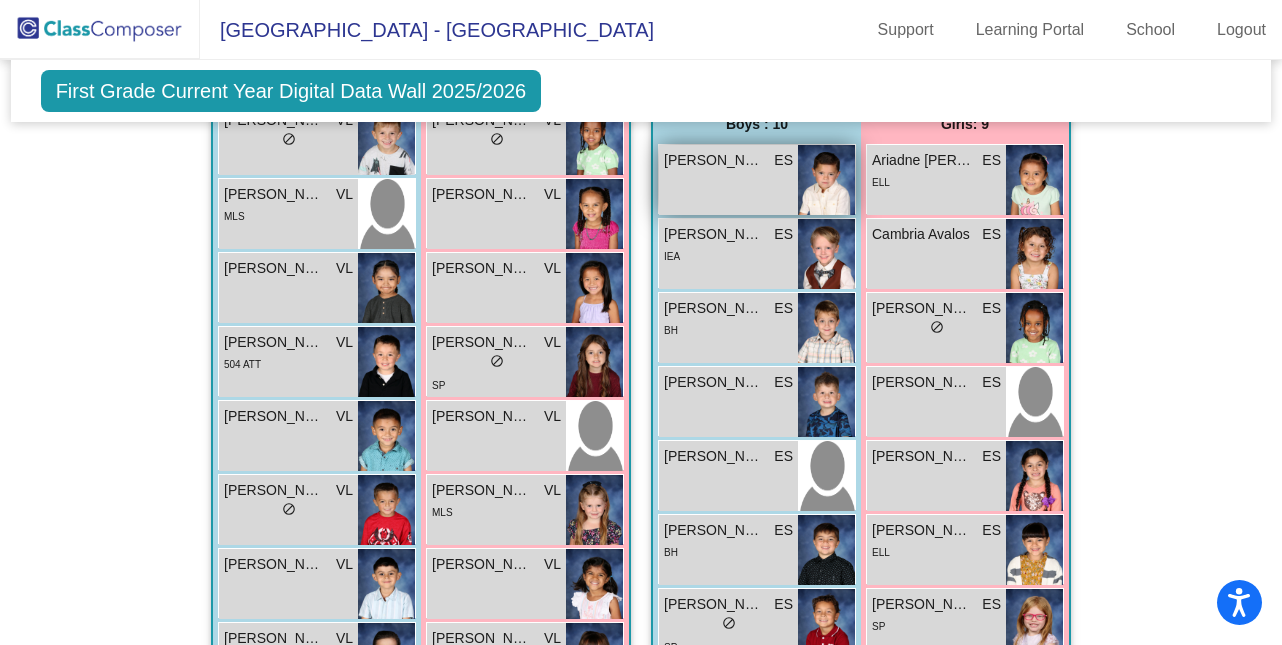 click on "Benjamin Carrillo" at bounding box center [714, 160] 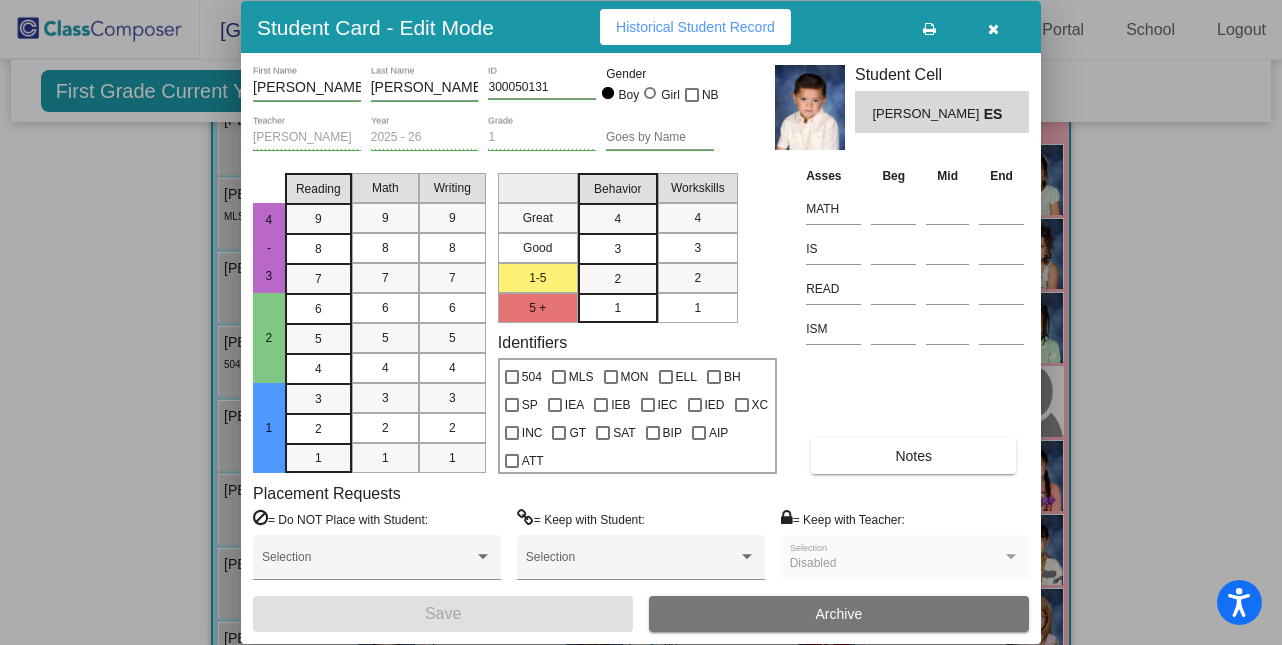 click at bounding box center (641, 322) 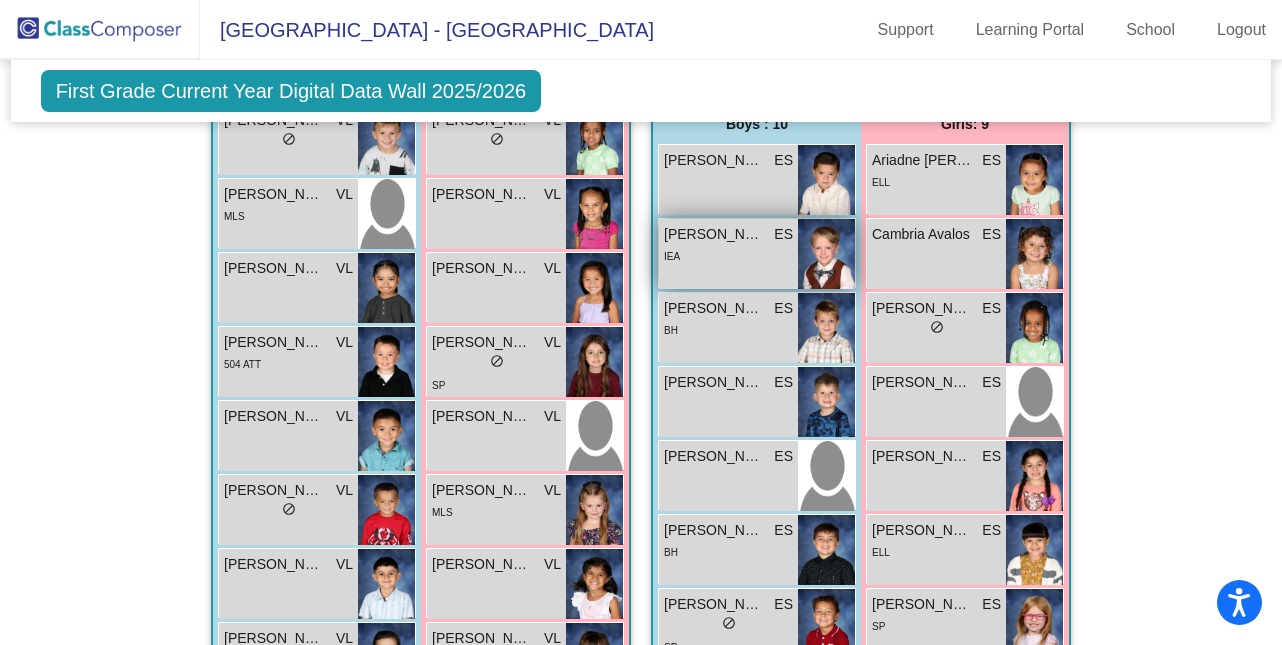 click on "IEA" at bounding box center [728, 255] 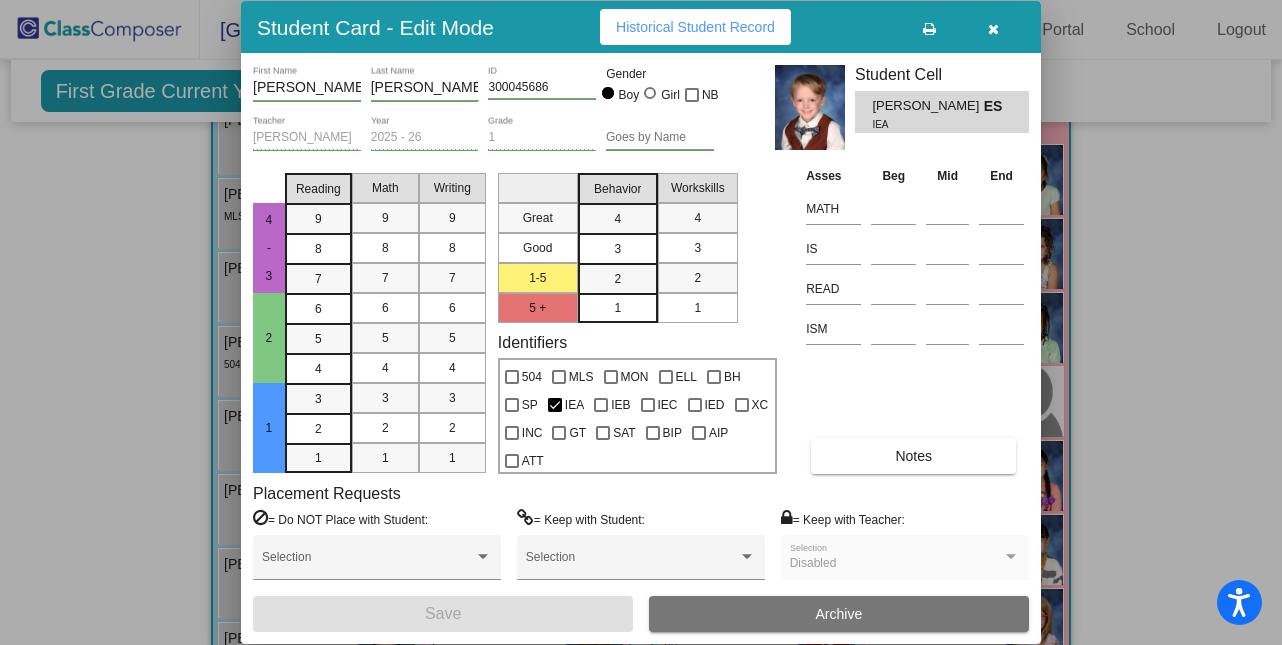 click at bounding box center (993, 27) 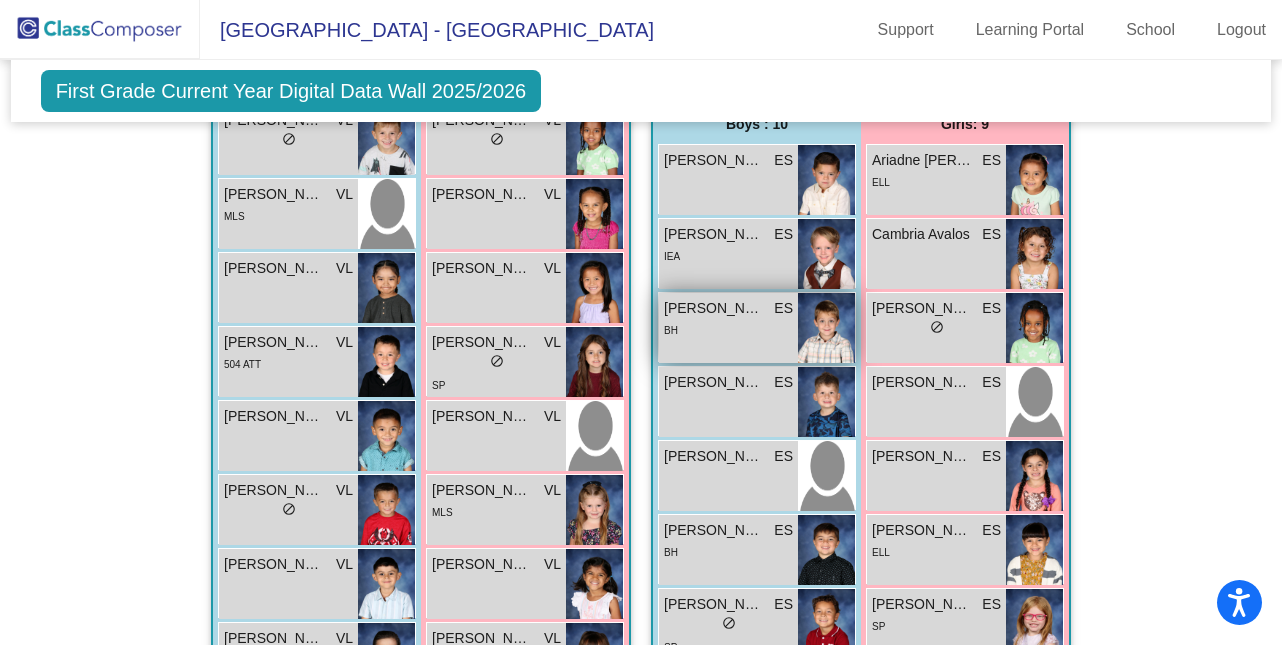 click on "BH" at bounding box center (728, 329) 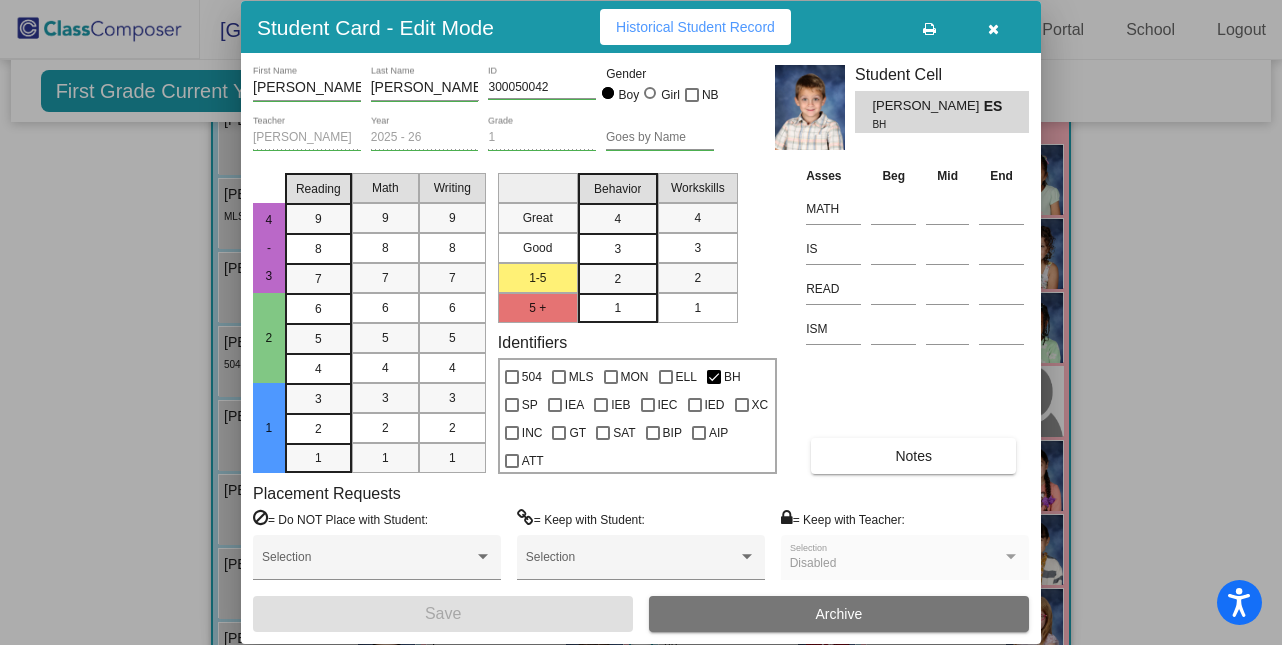click at bounding box center [993, 27] 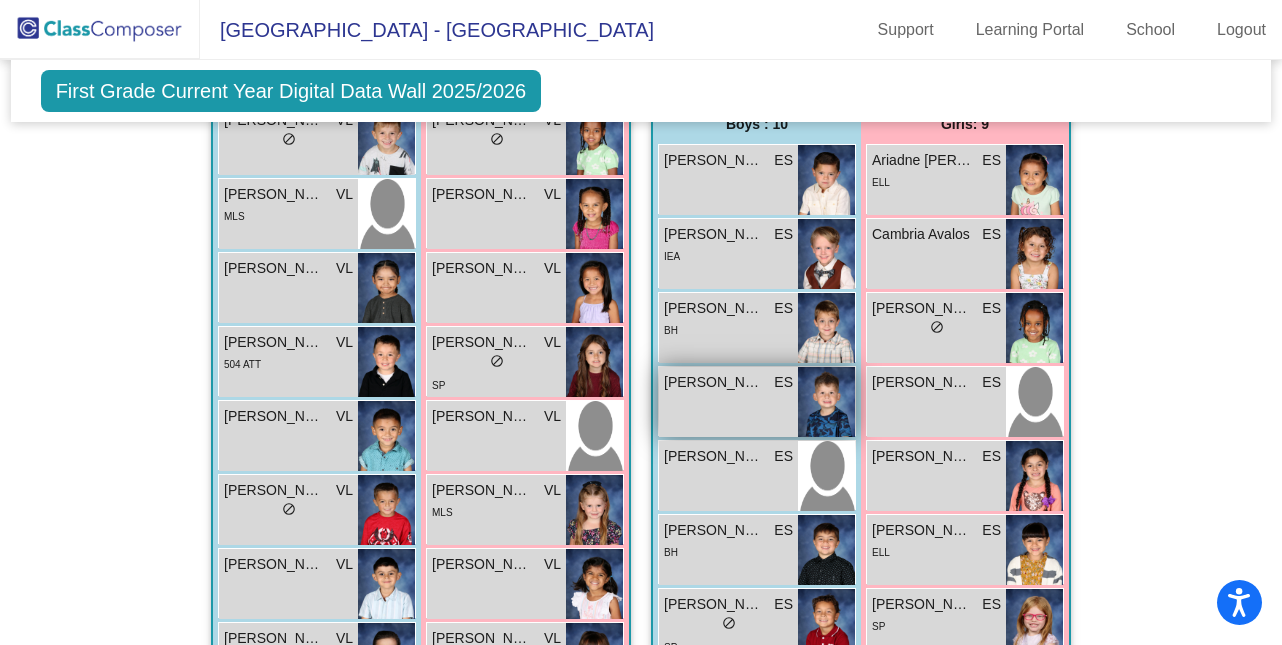 click on "Dillon Burford" at bounding box center (714, 382) 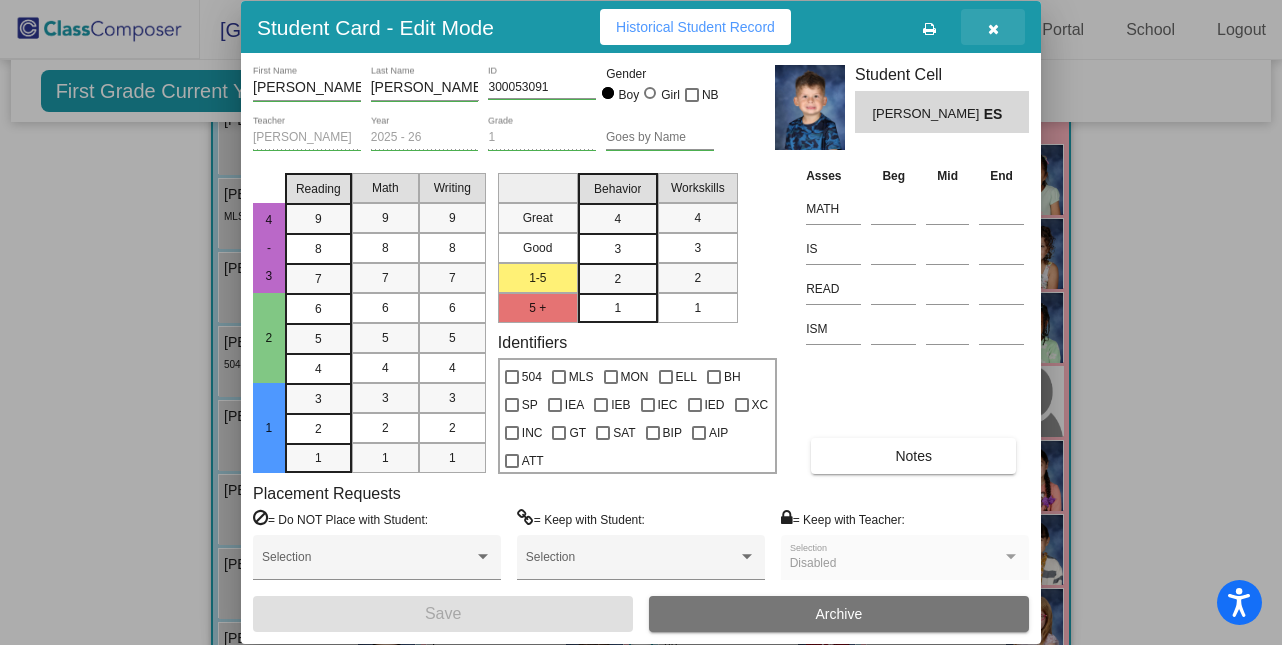 click at bounding box center (993, 27) 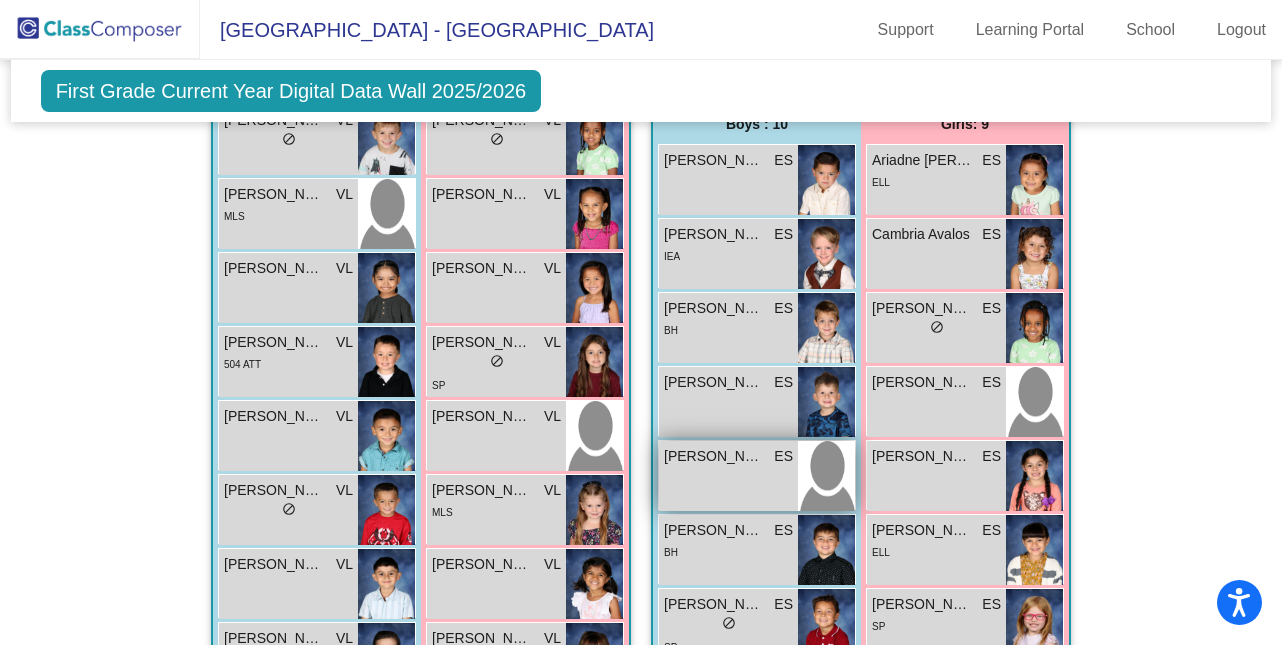 click on "Ezekiel Ruiz Sacco  ES lock do_not_disturb_alt" at bounding box center (728, 476) 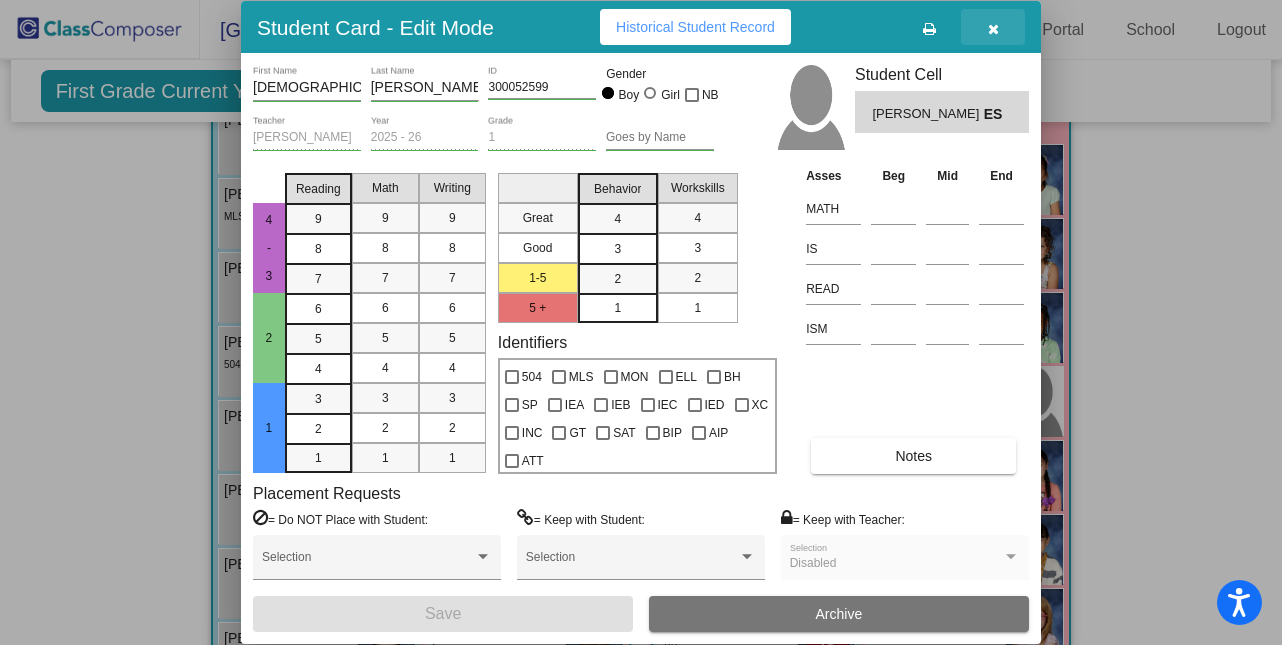 click at bounding box center (993, 27) 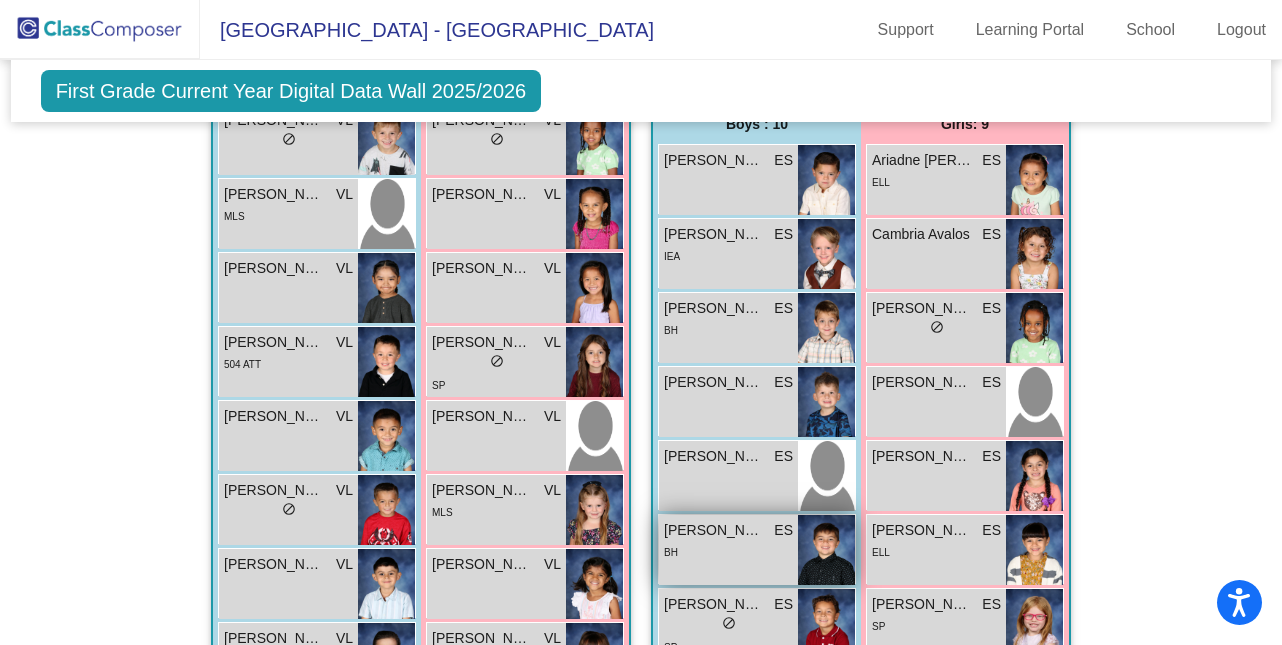 click on "Gabriel Cowder" at bounding box center (714, 530) 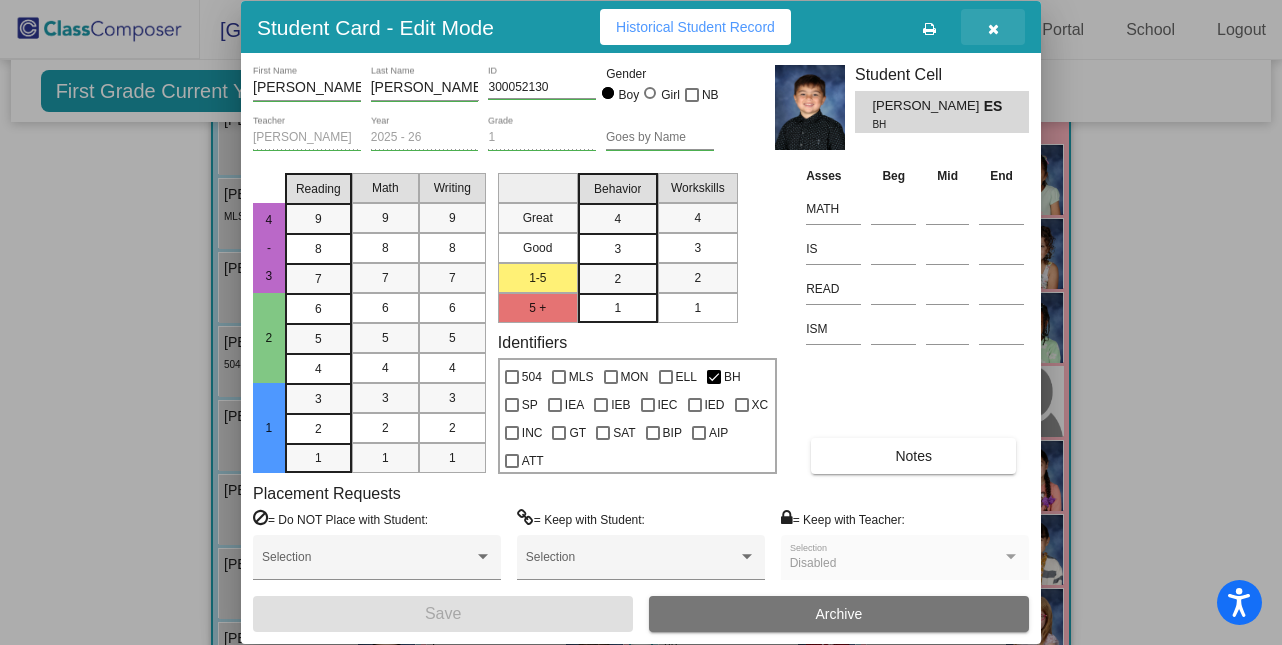 click at bounding box center (993, 27) 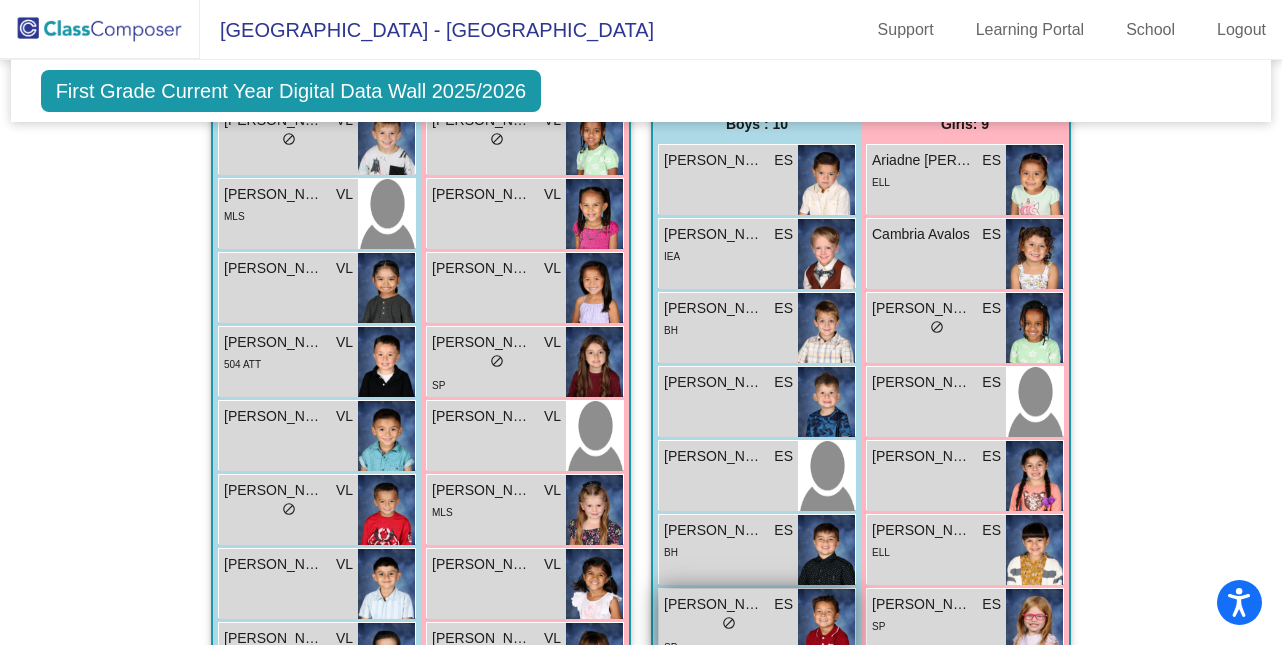 click on "lock do_not_disturb_alt" at bounding box center (728, 625) 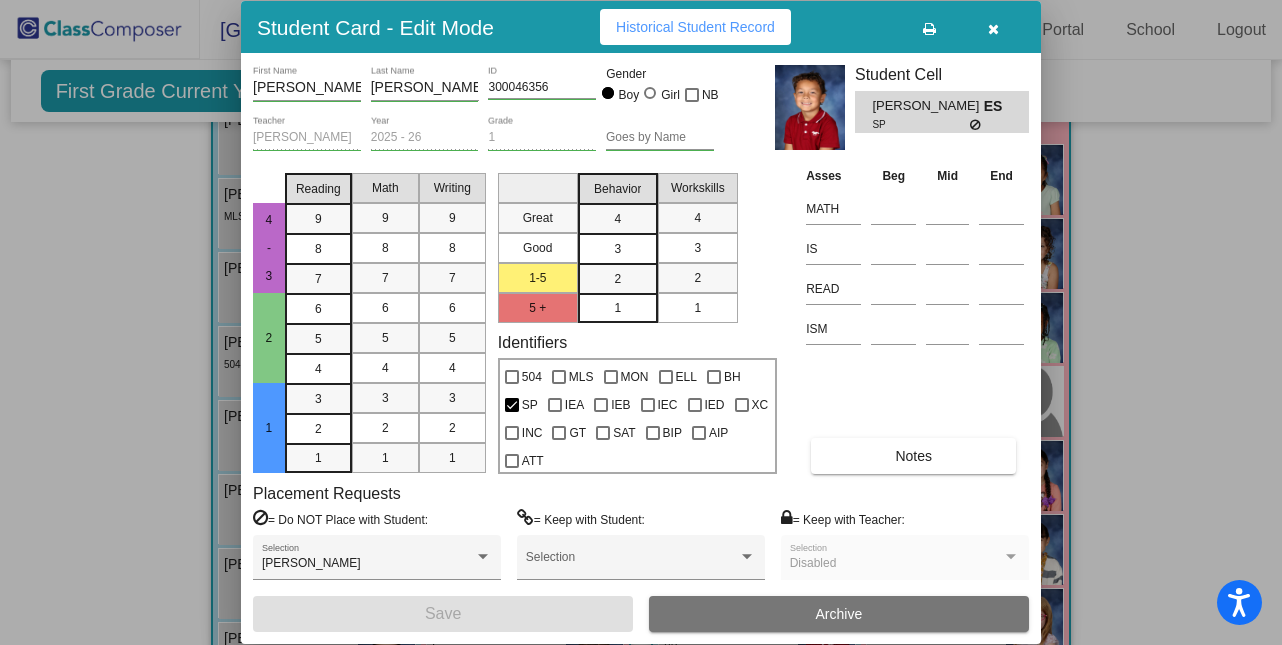 click at bounding box center (993, 27) 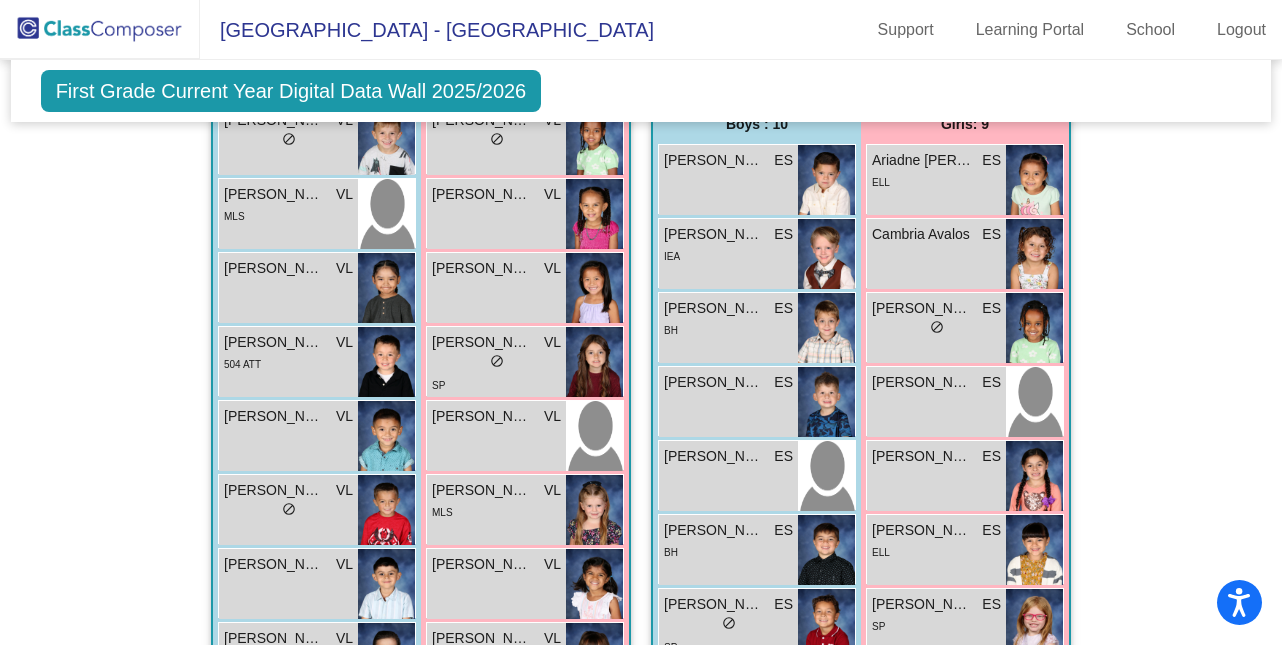 click on "Hallway   - Hallway Class  picture_as_pdf  Add Student  First Name Last Name Student Id  (Recommended)   Boy   Girl   Non Binary Add Close  Boys : 0    No Students   Girls: 0   No Students   Class 1   - REED  picture_as_pdf EnRica Quintana  Add Student  First Name Last Name Student Id  (Recommended)   Boy   Girl   Non Binary Add Close  Boys : 9  Baylor Davis EQ lock do_not_disturb_alt Kolton Disch EQ lock do_not_disturb_alt IEC INC Levi Medina EQ lock do_not_disturb_alt BH Logan Beard EQ lock do_not_disturb_alt IEC INC Logan Castillo EQ lock do_not_disturb_alt IED INC Michael Soltwedel EQ lock do_not_disturb_alt Orion Cordova EQ lock do_not_disturb_alt MLS Tristan Baca EQ lock do_not_disturb_alt IEB ATT Wyatt Allen EQ lock do_not_disturb_alt Girls: 9 Autumn Walker EQ 6 lock do_not_disturb_alt 3 Emerald Carnes EQ lock do_not_disturb_alt Hadley Harris EQ lock do_not_disturb_alt Jerelin Morfin EQ lock do_not_disturb_alt ATT Marianna Hanson EQ lock do_not_disturb_alt BH IEC INC Molly Tillotson EQ lock EQ EQ" 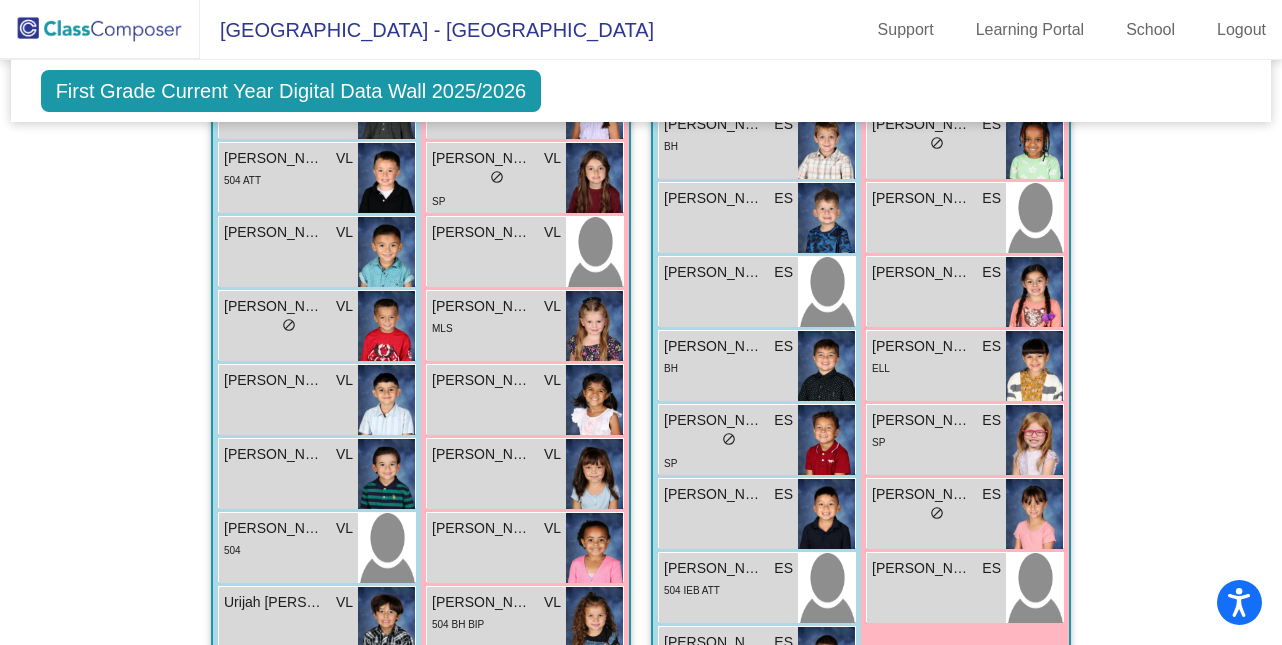 scroll, scrollTop: 2515, scrollLeft: 0, axis: vertical 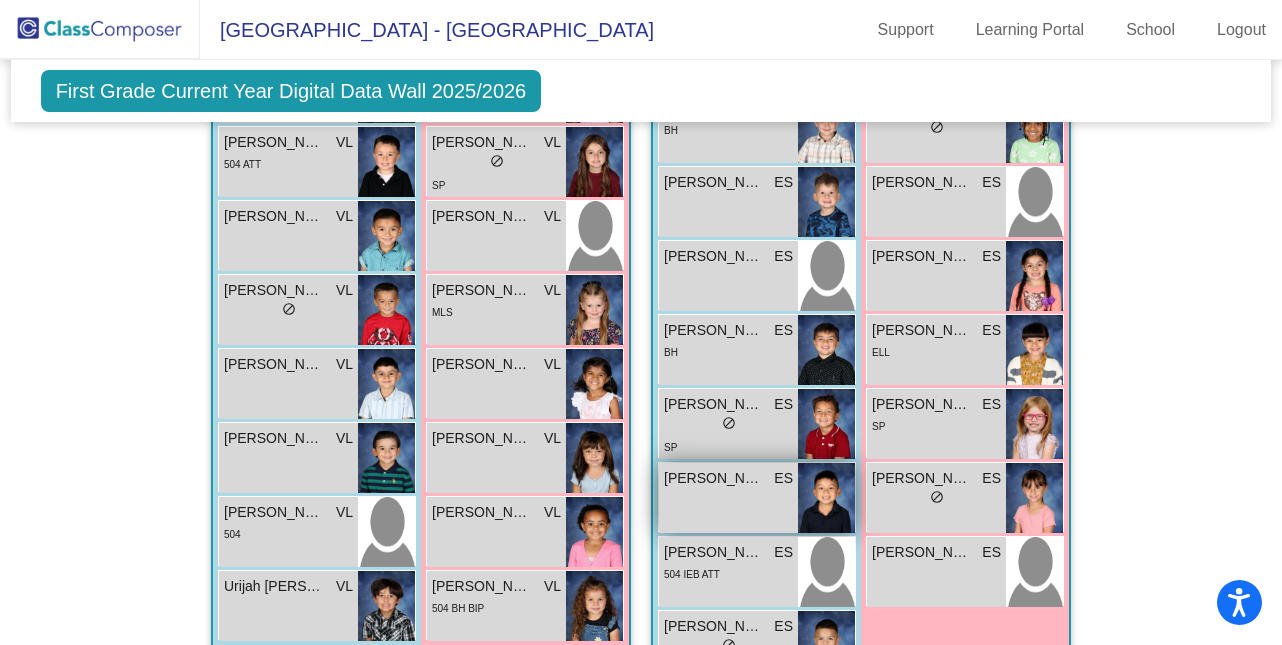 click on "Mason Sandoval" at bounding box center [714, 478] 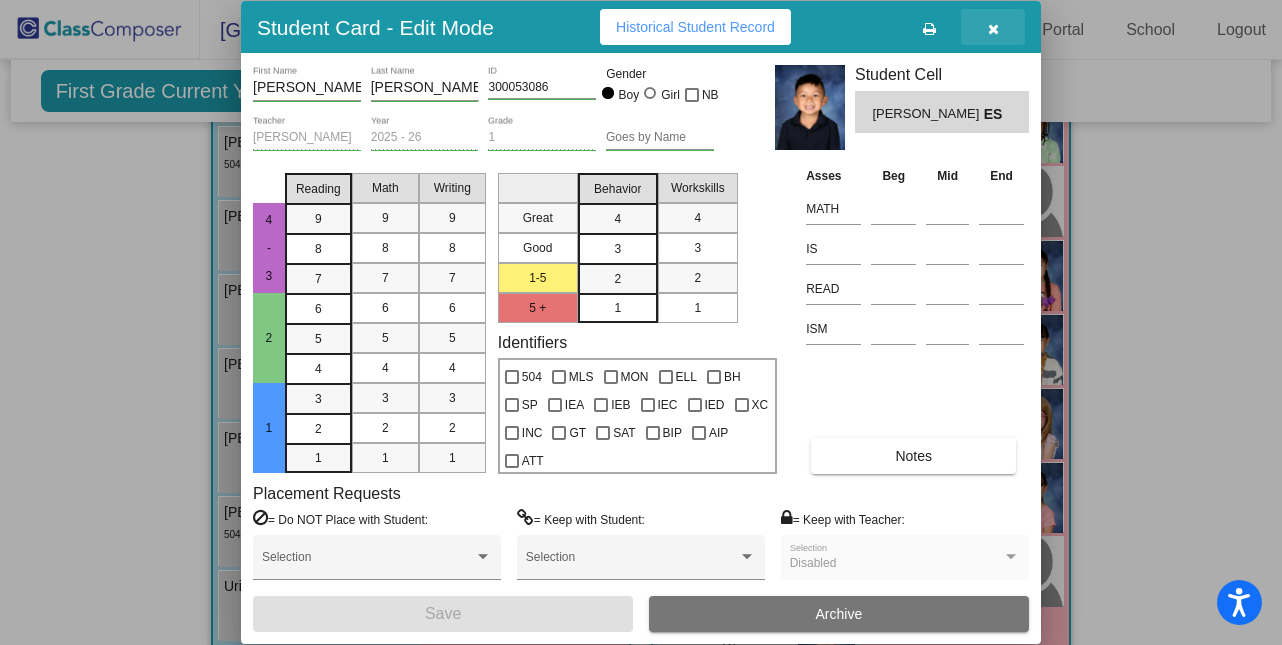 click at bounding box center [993, 27] 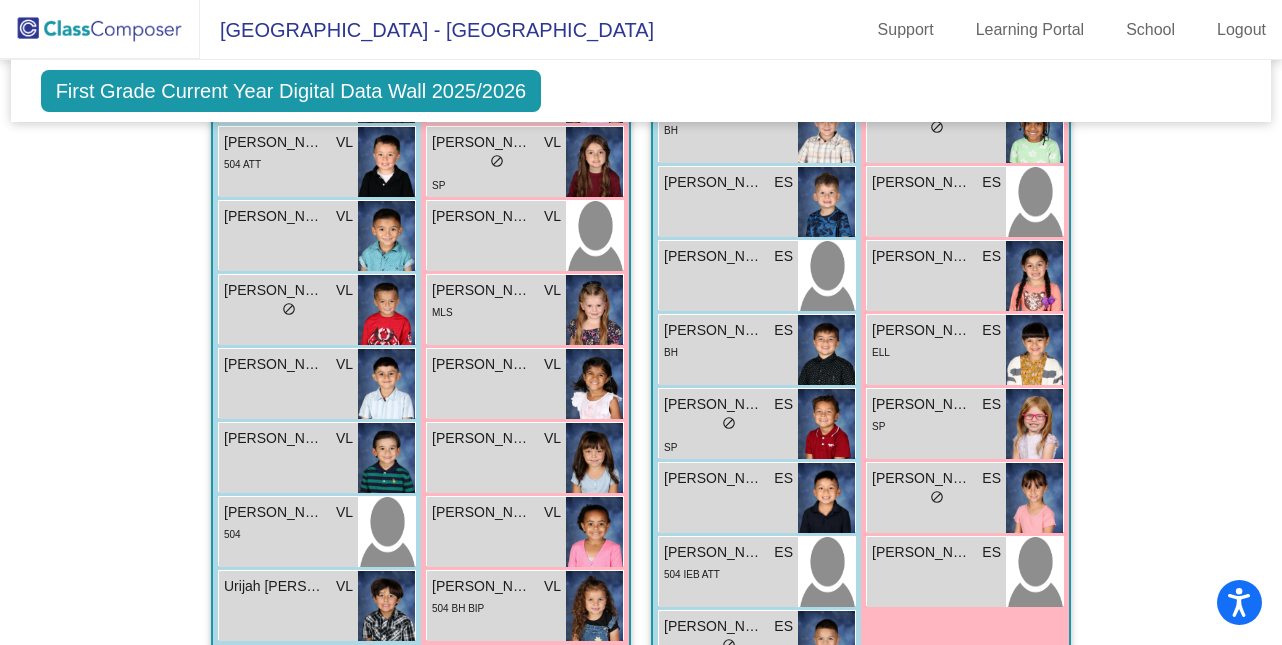 click on "Hallway   - Hallway Class  picture_as_pdf  Add Student  First Name Last Name Student Id  (Recommended)   Boy   Girl   Non Binary Add Close  Boys : 0    No Students   Girls: 0   No Students   Class 1   - REED  picture_as_pdf EnRica Quintana  Add Student  First Name Last Name Student Id  (Recommended)   Boy   Girl   Non Binary Add Close  Boys : 9  Baylor Davis EQ lock do_not_disturb_alt Kolton Disch EQ lock do_not_disturb_alt IEC INC Levi Medina EQ lock do_not_disturb_alt BH Logan Beard EQ lock do_not_disturb_alt IEC INC Logan Castillo EQ lock do_not_disturb_alt IED INC Michael Soltwedel EQ lock do_not_disturb_alt Orion Cordova EQ lock do_not_disturb_alt MLS Tristan Baca EQ lock do_not_disturb_alt IEB ATT Wyatt Allen EQ lock do_not_disturb_alt Girls: 9 Autumn Walker EQ 6 lock do_not_disturb_alt 3 Emerald Carnes EQ lock do_not_disturb_alt Hadley Harris EQ lock do_not_disturb_alt Jerelin Morfin EQ lock do_not_disturb_alt ATT Marianna Hanson EQ lock do_not_disturb_alt BH IEC INC Molly Tillotson EQ lock EQ EQ" 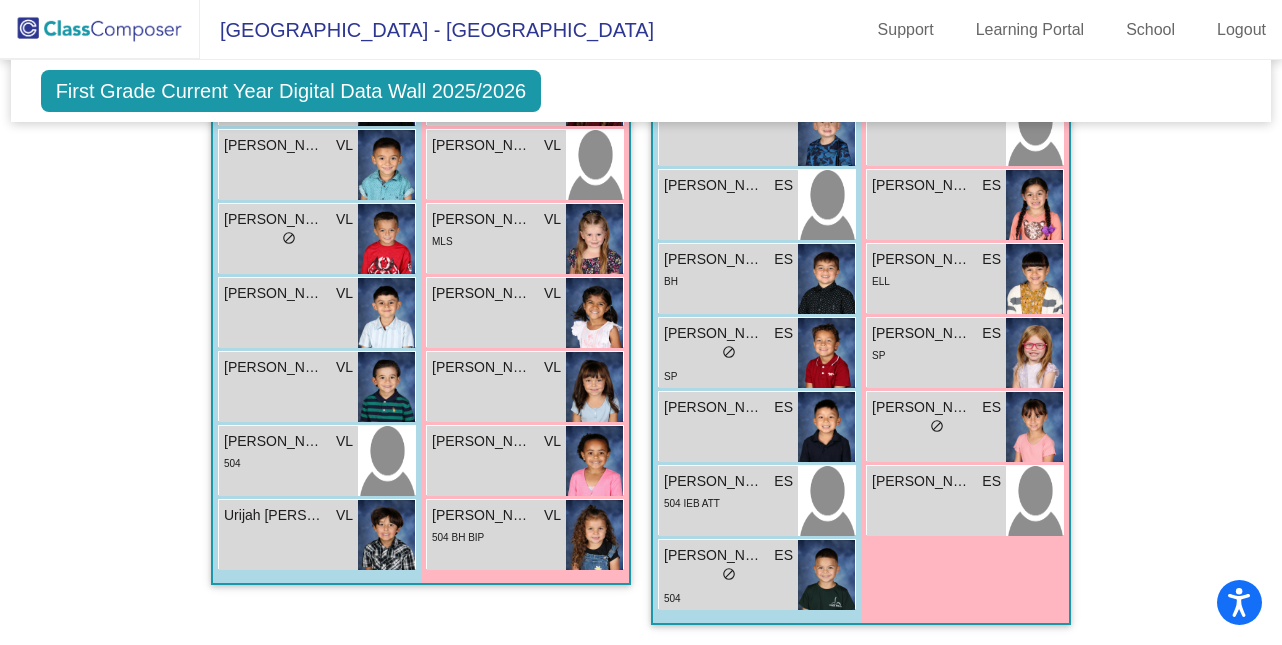 scroll, scrollTop: 2595, scrollLeft: 0, axis: vertical 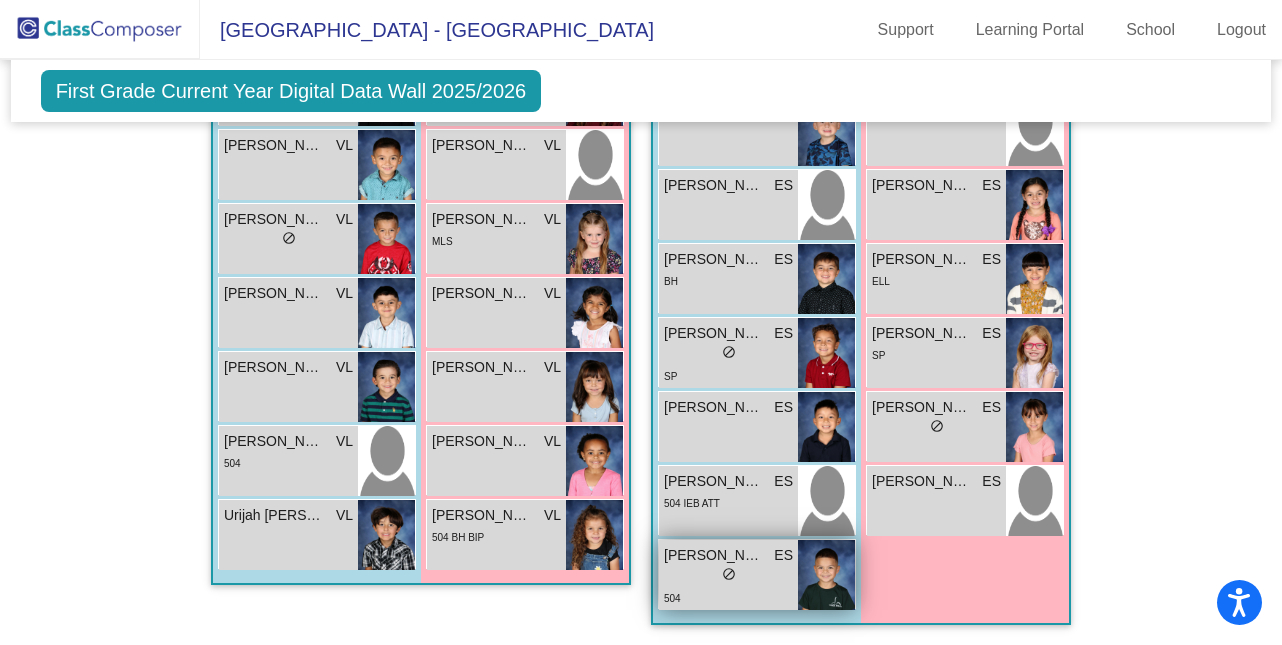 click on "lock do_not_disturb_alt" at bounding box center [728, 576] 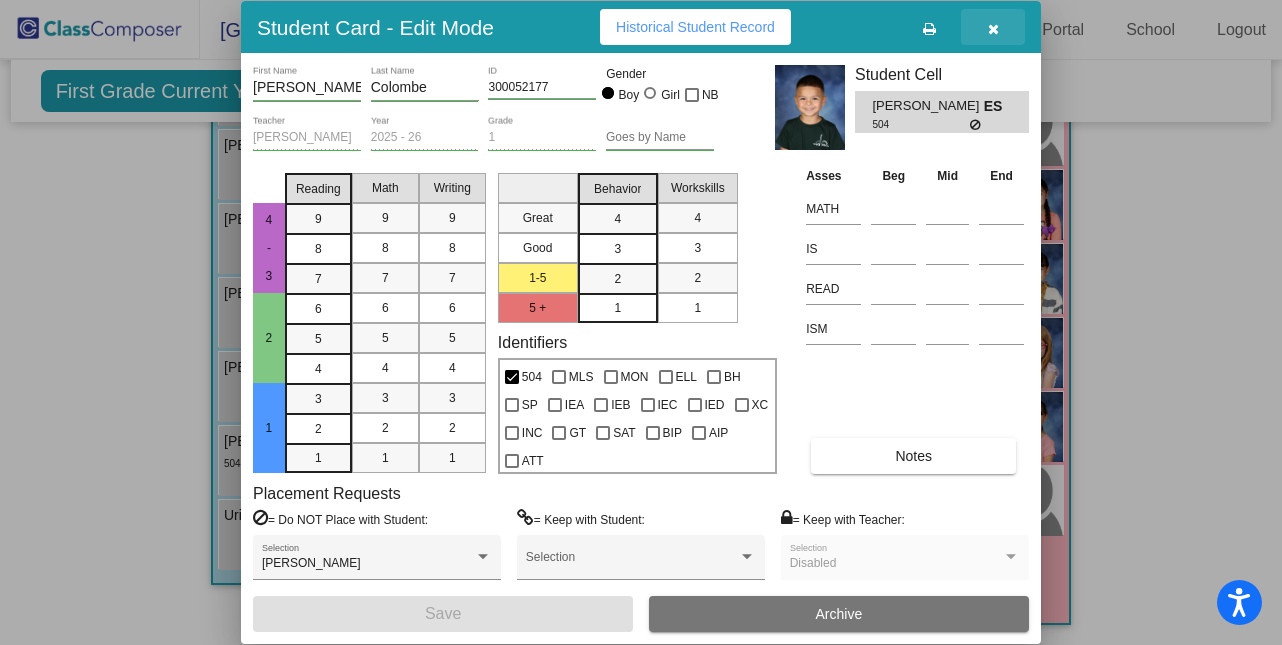 click at bounding box center [993, 27] 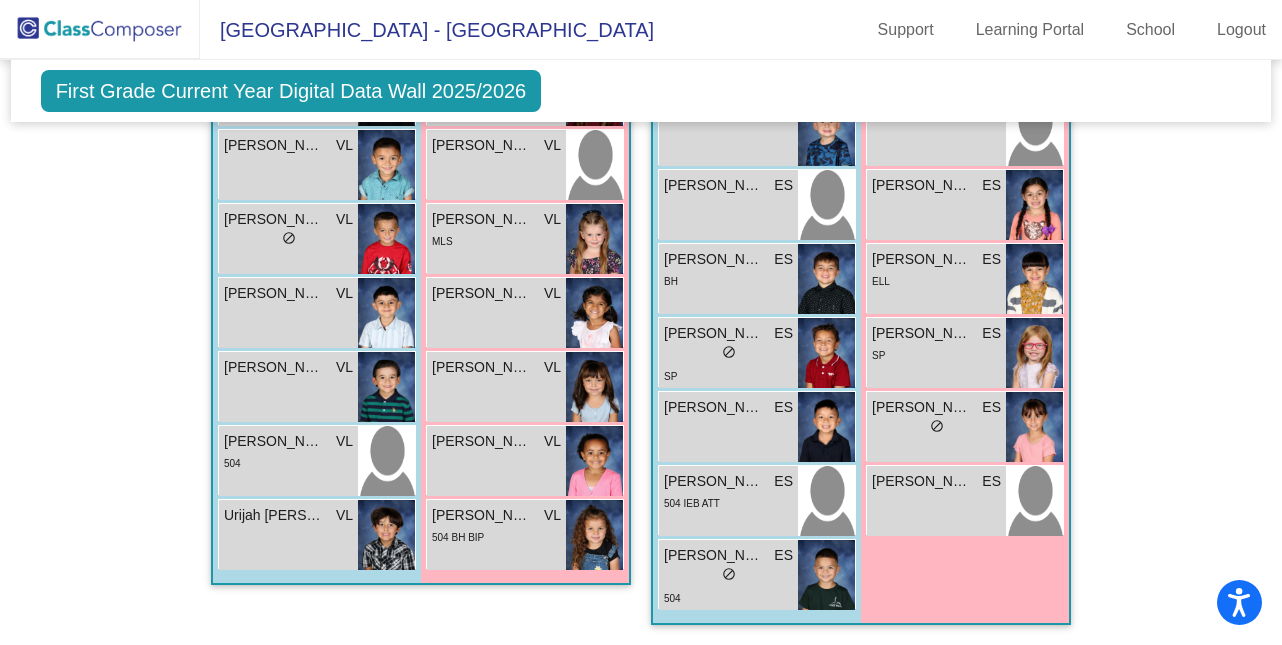 click on "Hallway   - Hallway Class  picture_as_pdf  Add Student  First Name Last Name Student Id  (Recommended)   Boy   Girl   Non Binary Add Close  Boys : 0    No Students   Girls: 0   No Students   Class 1   - REED  picture_as_pdf EnRica Quintana  Add Student  First Name Last Name Student Id  (Recommended)   Boy   Girl   Non Binary Add Close  Boys : 9  Baylor Davis EQ lock do_not_disturb_alt Kolton Disch EQ lock do_not_disturb_alt IEC INC Levi Medina EQ lock do_not_disturb_alt BH Logan Beard EQ lock do_not_disturb_alt IEC INC Logan Castillo EQ lock do_not_disturb_alt IED INC Michael Soltwedel EQ lock do_not_disturb_alt Orion Cordova EQ lock do_not_disturb_alt MLS Tristan Baca EQ lock do_not_disturb_alt IEB ATT Wyatt Allen EQ lock do_not_disturb_alt Girls: 9 Autumn Walker EQ 6 lock do_not_disturb_alt 3 Emerald Carnes EQ lock do_not_disturb_alt Hadley Harris EQ lock do_not_disturb_alt Jerelin Morfin EQ lock do_not_disturb_alt ATT Marianna Hanson EQ lock do_not_disturb_alt BH IEC INC Molly Tillotson EQ lock EQ EQ" 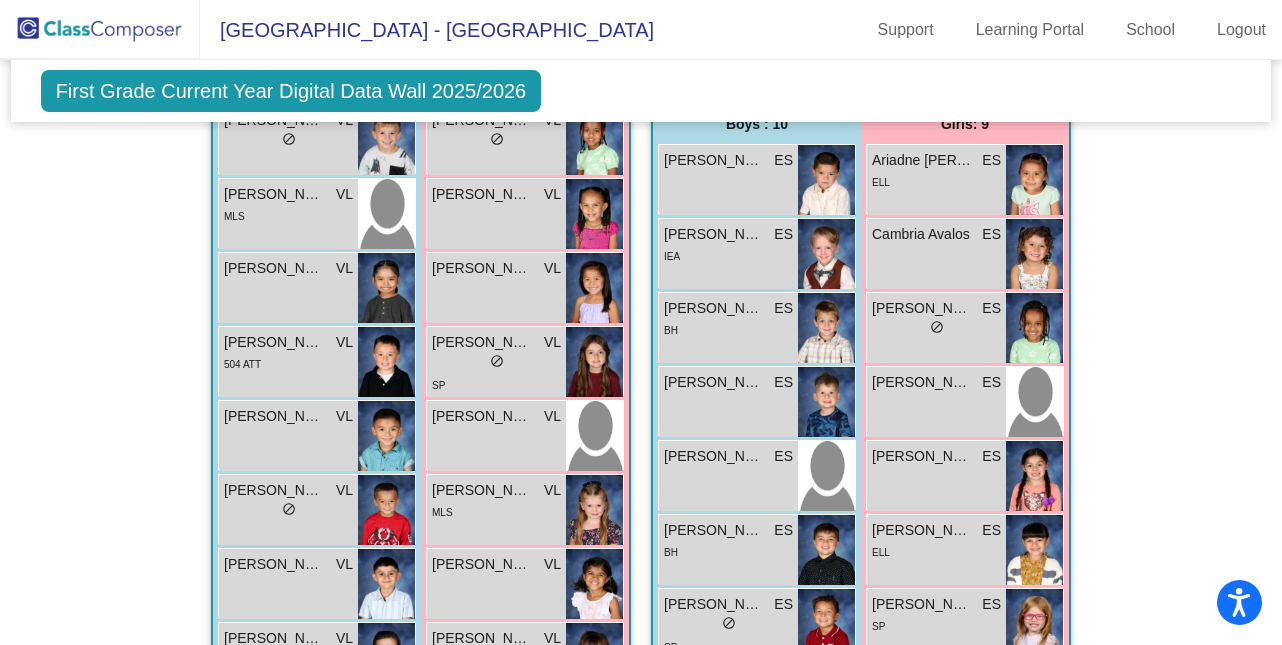 scroll, scrollTop: 2275, scrollLeft: 0, axis: vertical 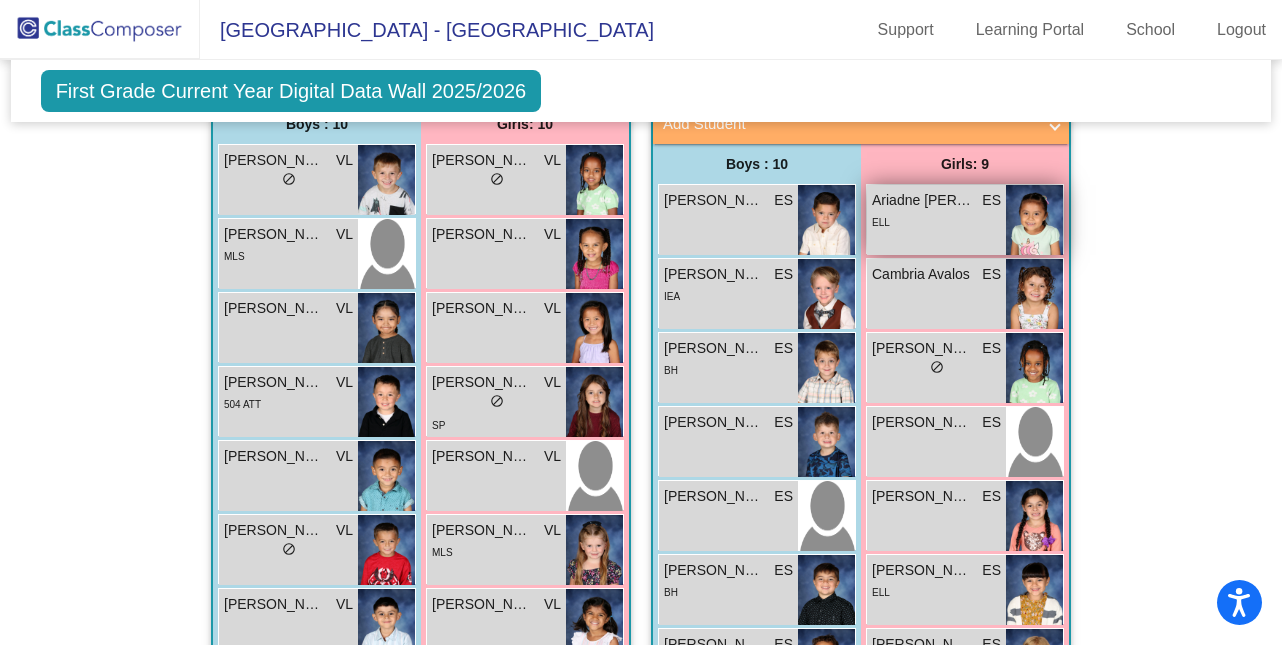 click at bounding box center (1034, 220) 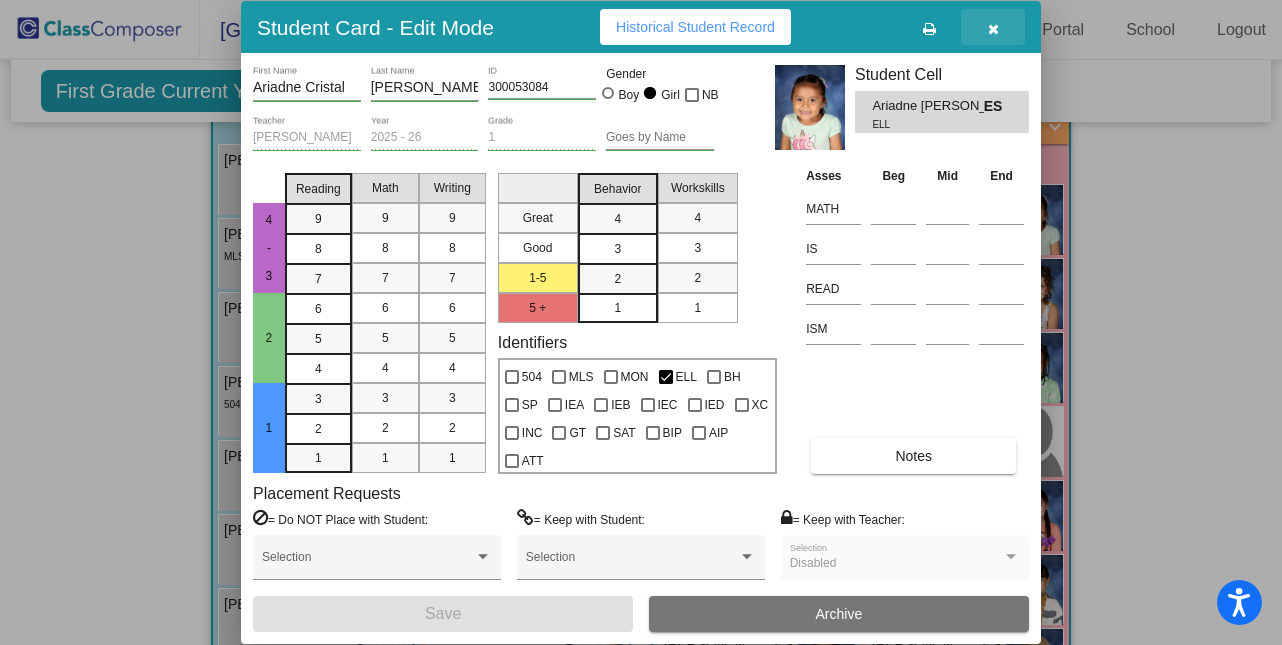 click at bounding box center [993, 29] 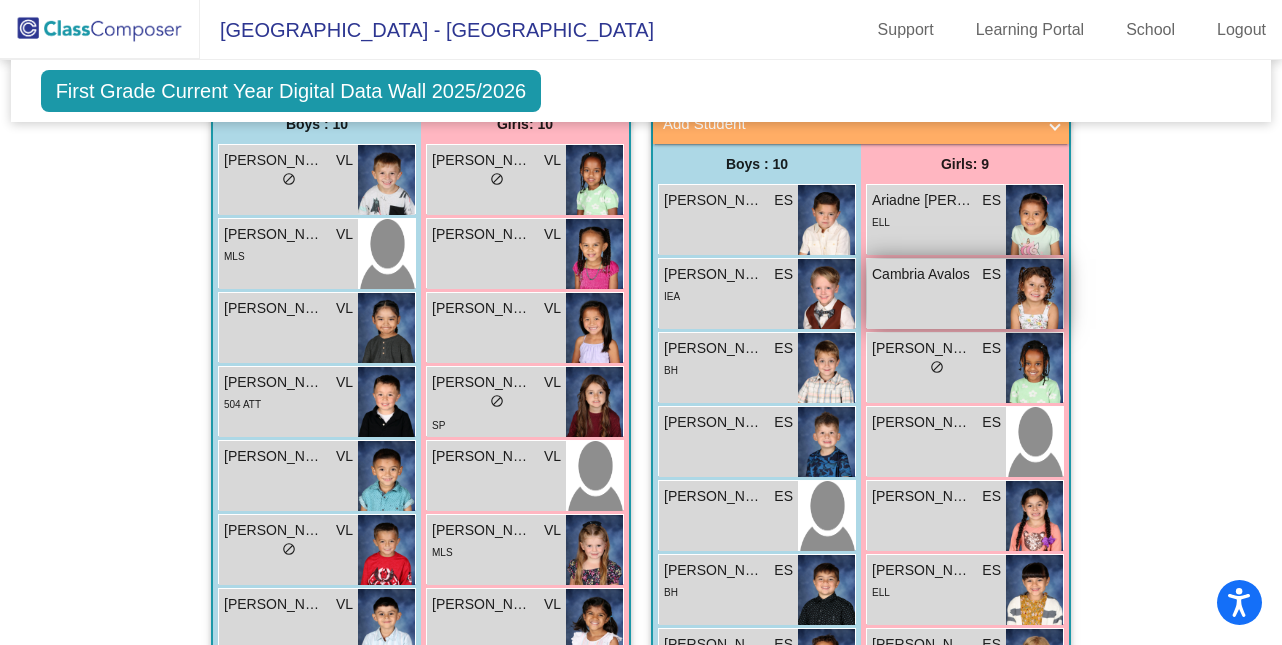 click on "Cambria Avalos ES lock do_not_disturb_alt" at bounding box center [936, 294] 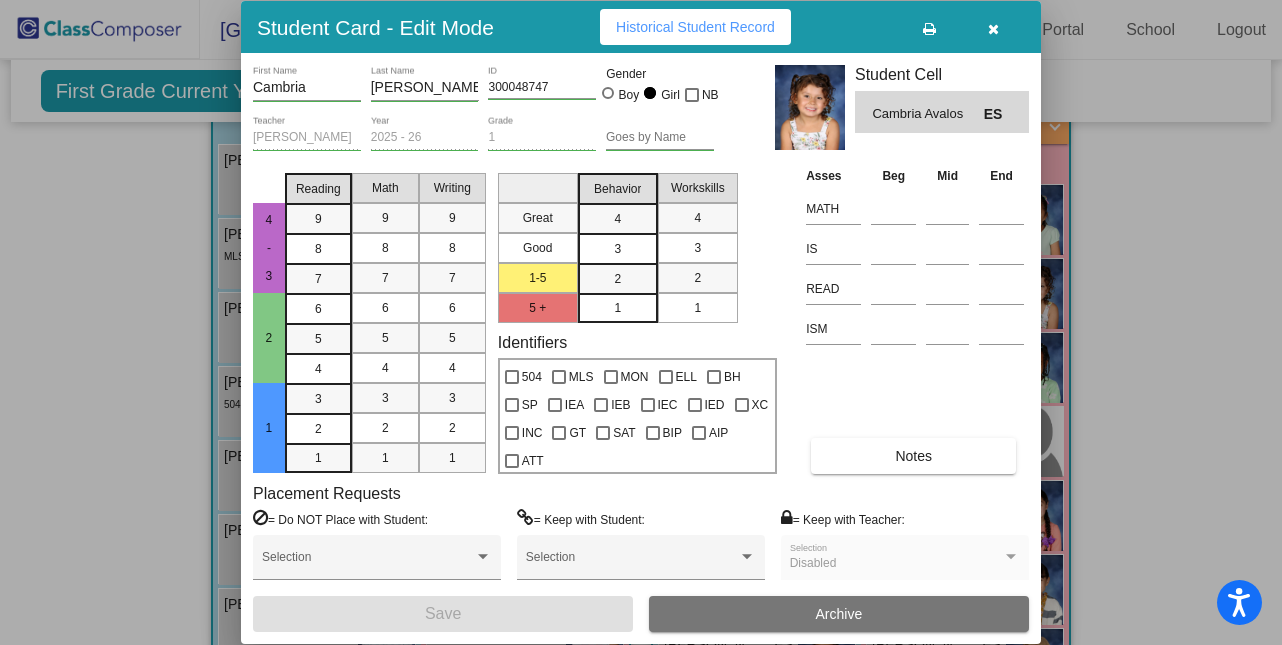 click at bounding box center [993, 29] 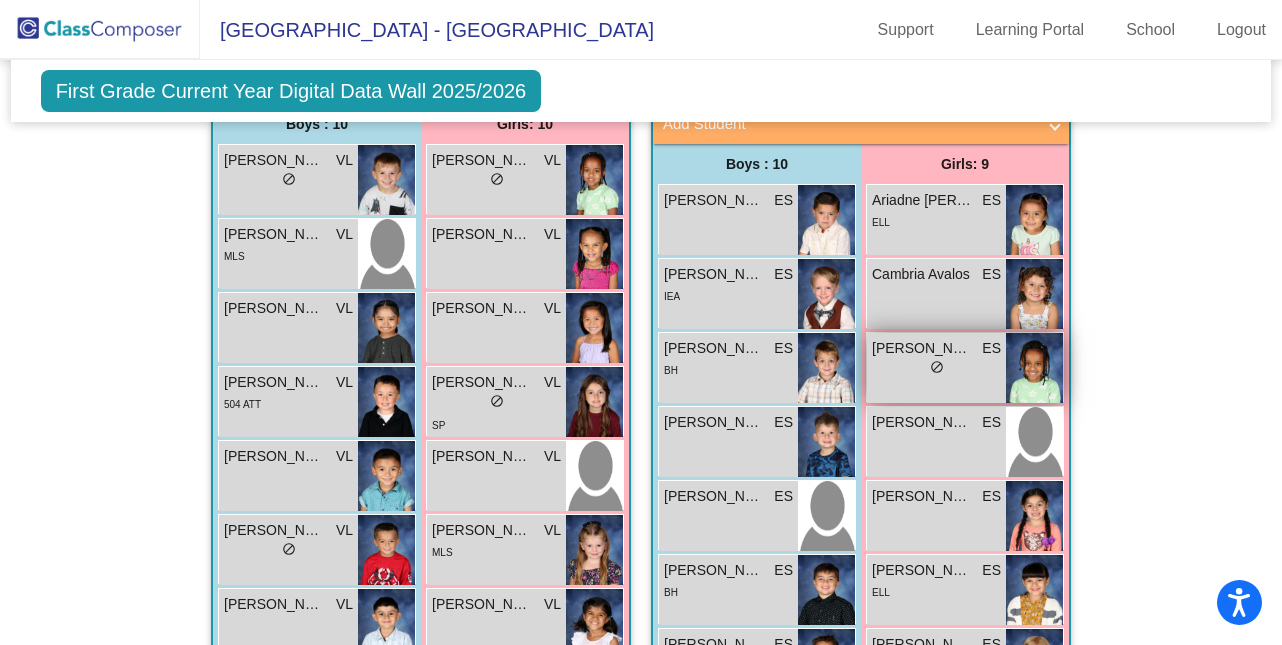 click on "lock do_not_disturb_alt" at bounding box center [936, 369] 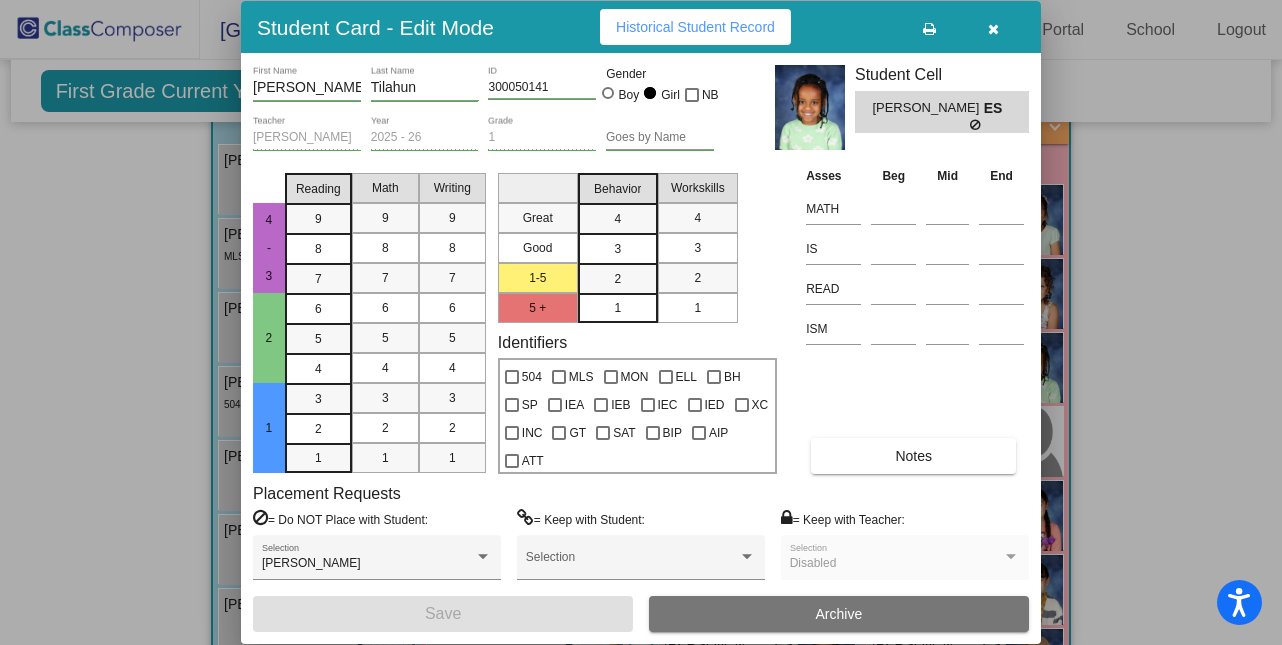 click at bounding box center (993, 29) 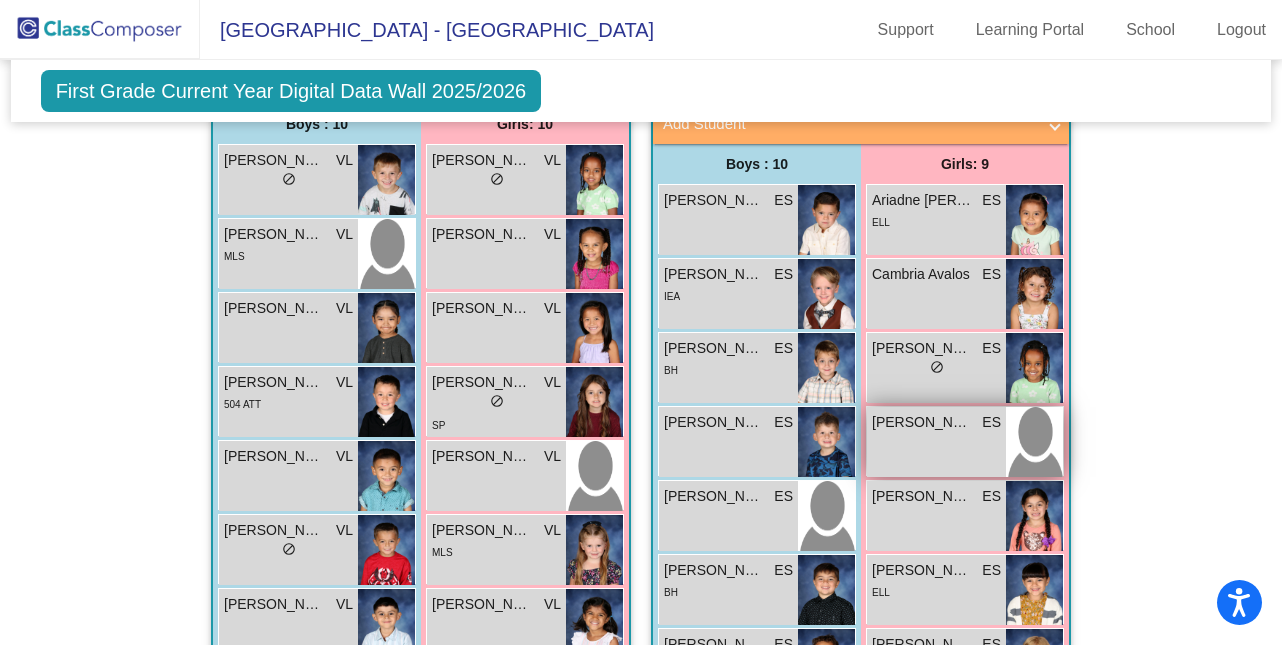 click on "Isabell Mercado ES lock do_not_disturb_alt" at bounding box center [936, 442] 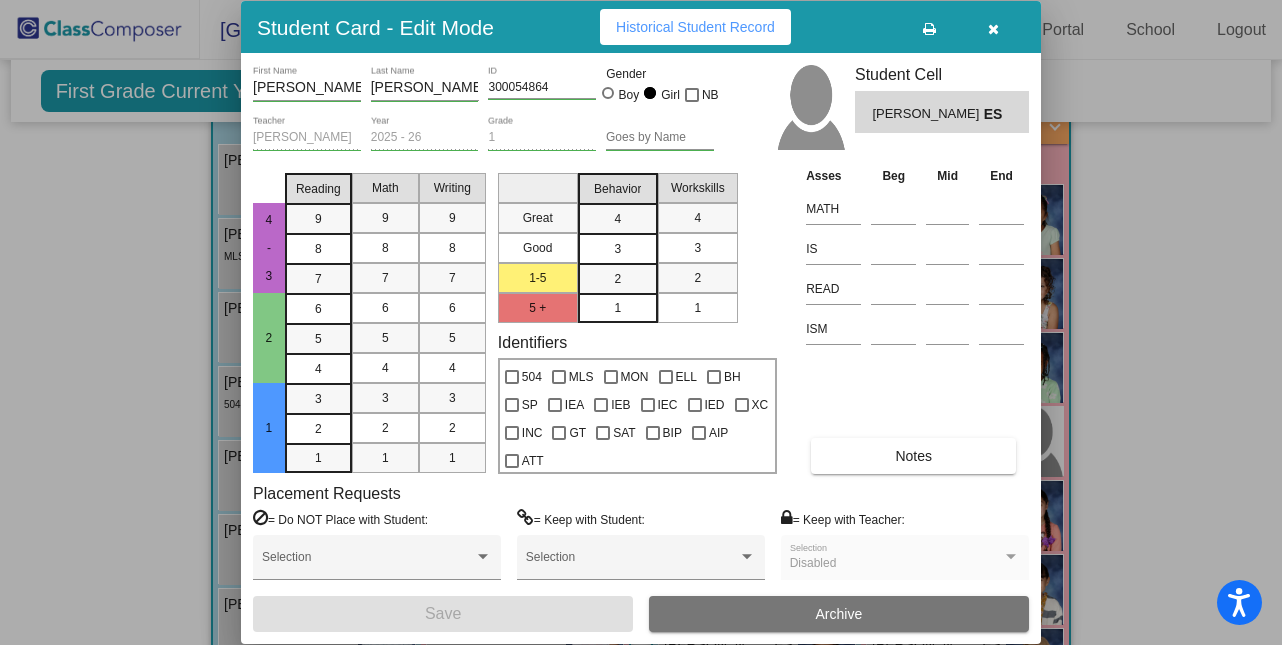 click at bounding box center (993, 27) 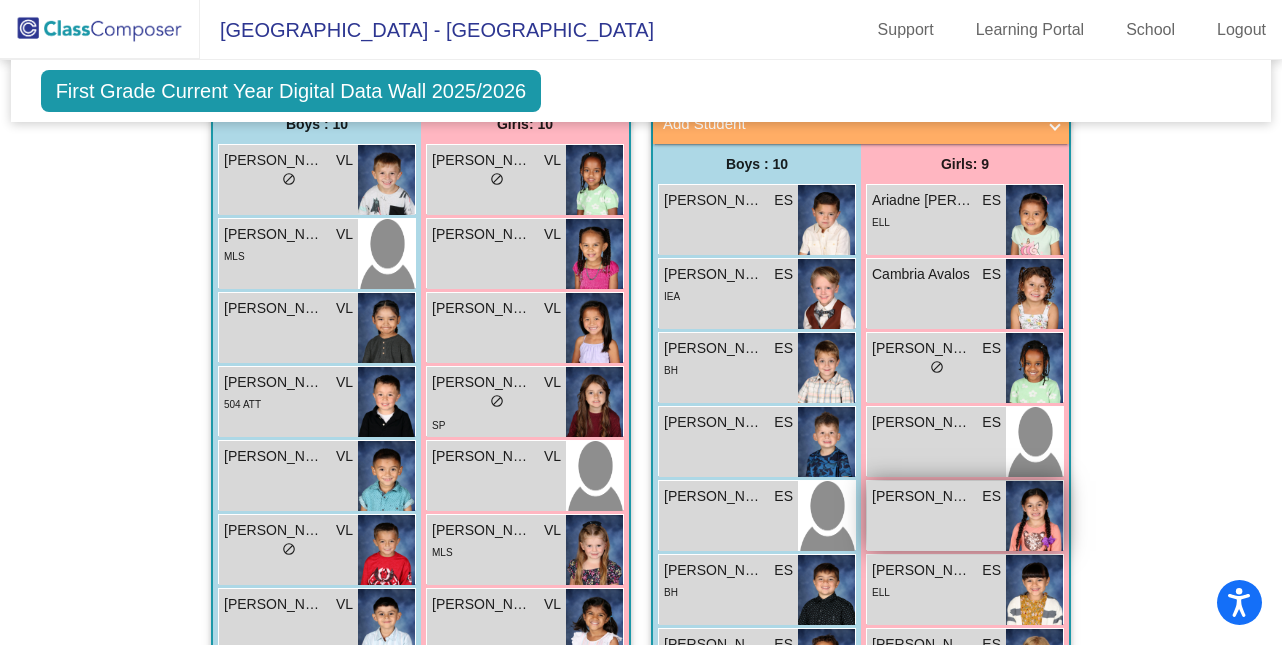 click on "Kylie Geller" at bounding box center [922, 496] 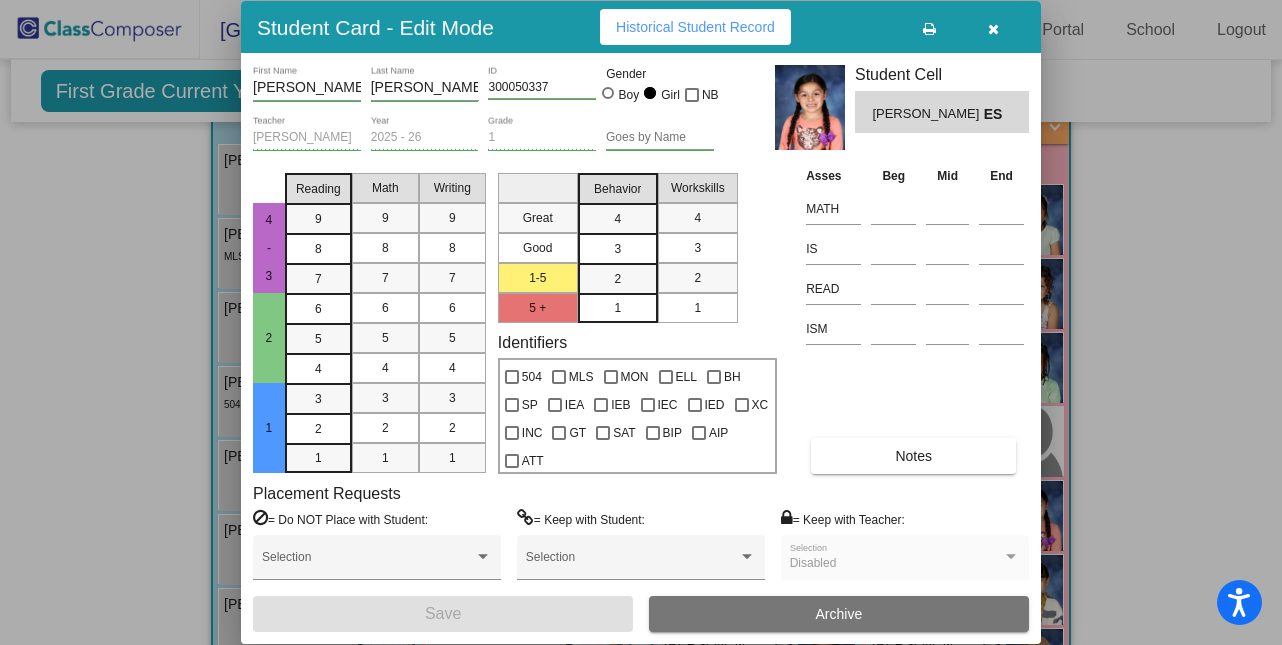 click at bounding box center (993, 29) 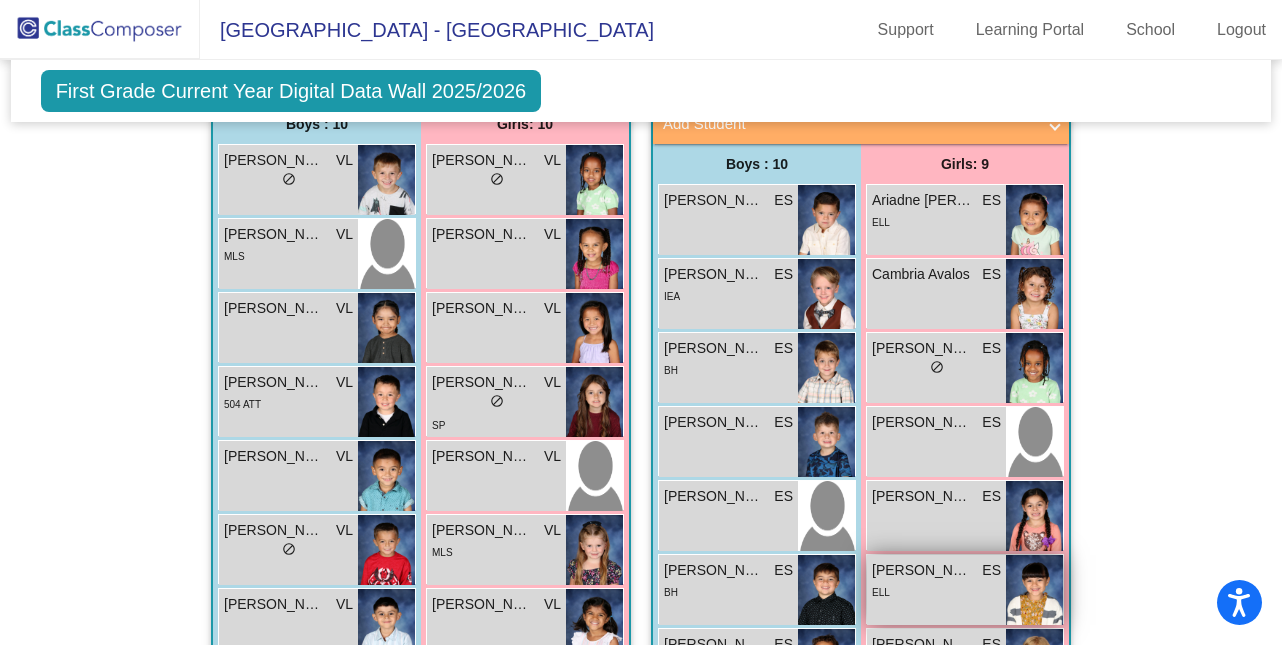 click on "Leah Marino" at bounding box center (922, 570) 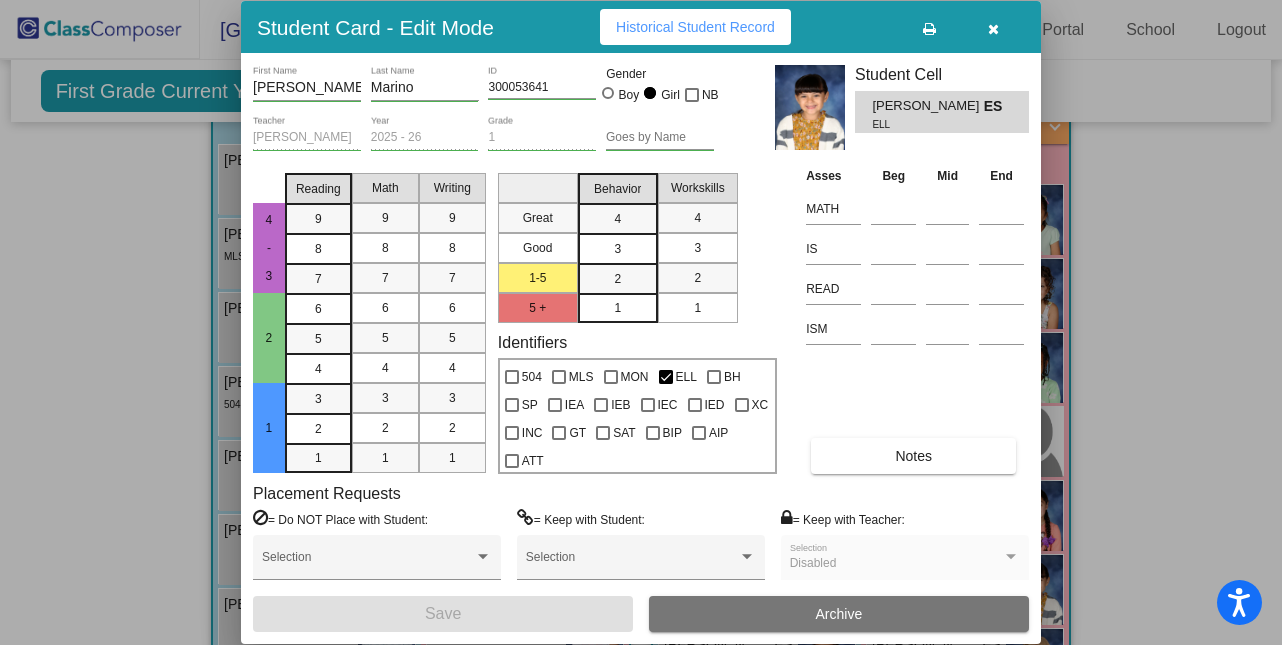 click at bounding box center (993, 27) 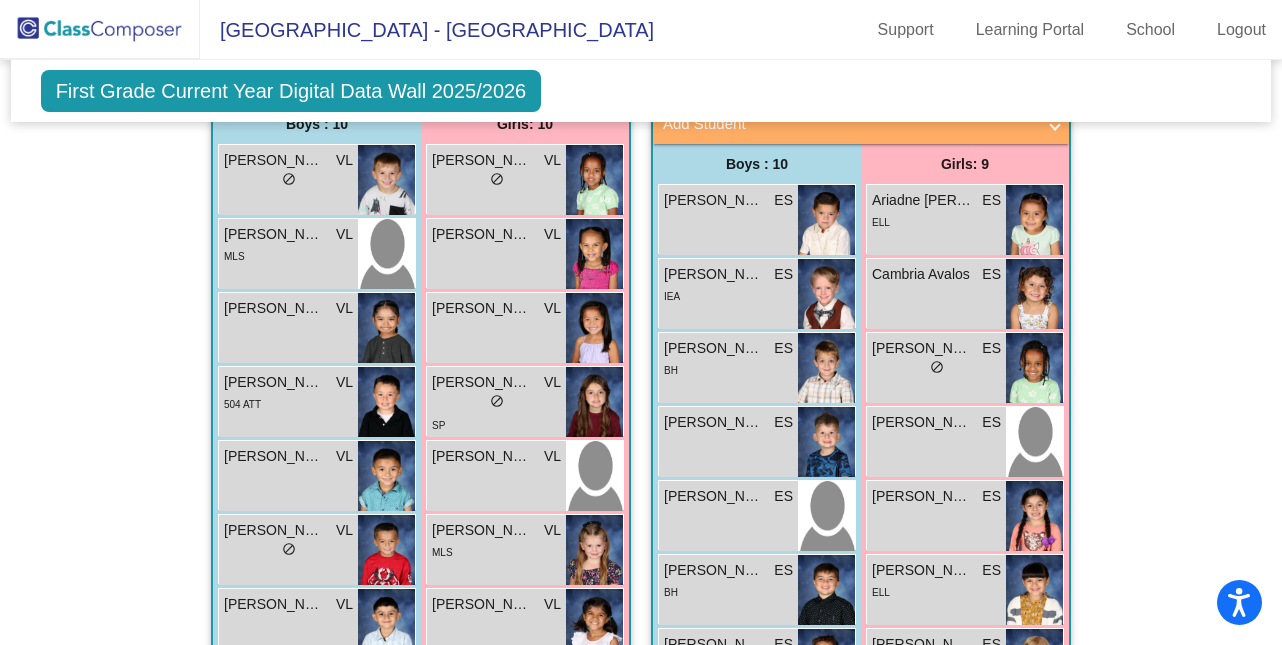 click on "Hallway   - Hallway Class  picture_as_pdf  Add Student  First Name Last Name Student Id  (Recommended)   Boy   Girl   Non Binary Add Close  Boys : 0    No Students   Girls: 0   No Students   Class 1   - REED  picture_as_pdf EnRica Quintana  Add Student  First Name Last Name Student Id  (Recommended)   Boy   Girl   Non Binary Add Close  Boys : 9  Baylor Davis EQ lock do_not_disturb_alt Kolton Disch EQ lock do_not_disturb_alt IEC INC Levi Medina EQ lock do_not_disturb_alt BH Logan Beard EQ lock do_not_disturb_alt IEC INC Logan Castillo EQ lock do_not_disturb_alt IED INC Michael Soltwedel EQ lock do_not_disturb_alt Orion Cordova EQ lock do_not_disturb_alt MLS Tristan Baca EQ lock do_not_disturb_alt IEB ATT Wyatt Allen EQ lock do_not_disturb_alt Girls: 9 Autumn Walker EQ 6 lock do_not_disturb_alt 3 Emerald Carnes EQ lock do_not_disturb_alt Hadley Harris EQ lock do_not_disturb_alt Jerelin Morfin EQ lock do_not_disturb_alt ATT Marianna Hanson EQ lock do_not_disturb_alt BH IEC INC Molly Tillotson EQ lock EQ EQ" 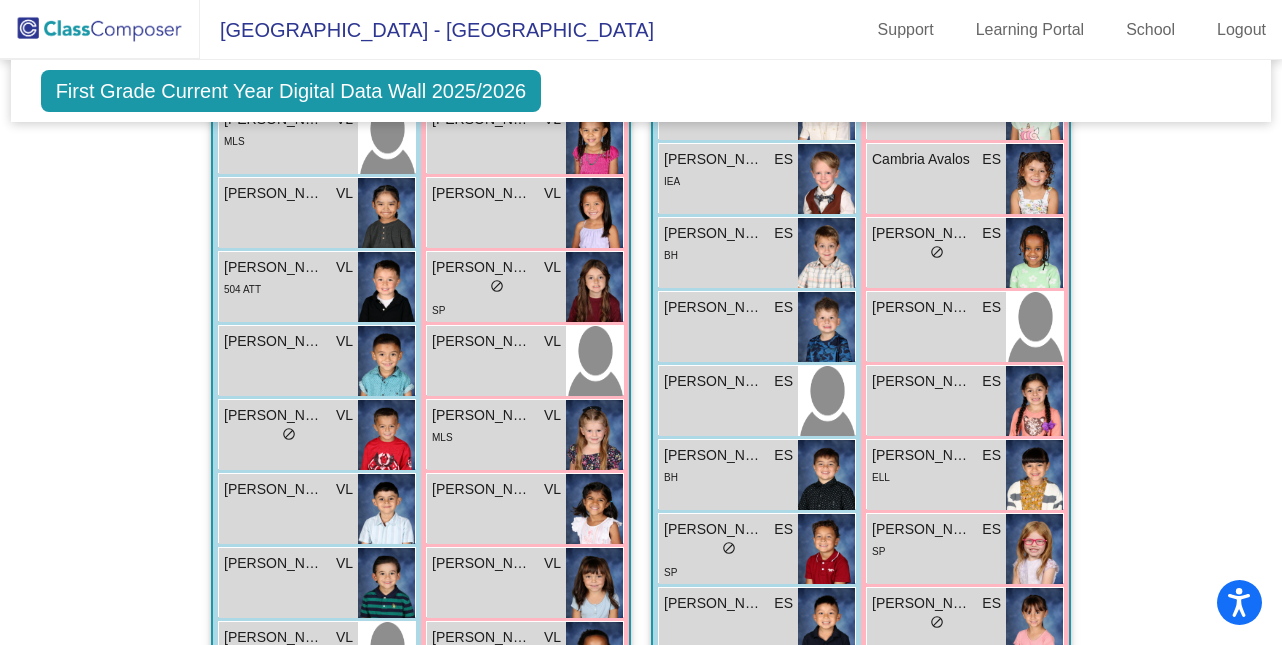 scroll, scrollTop: 2435, scrollLeft: 0, axis: vertical 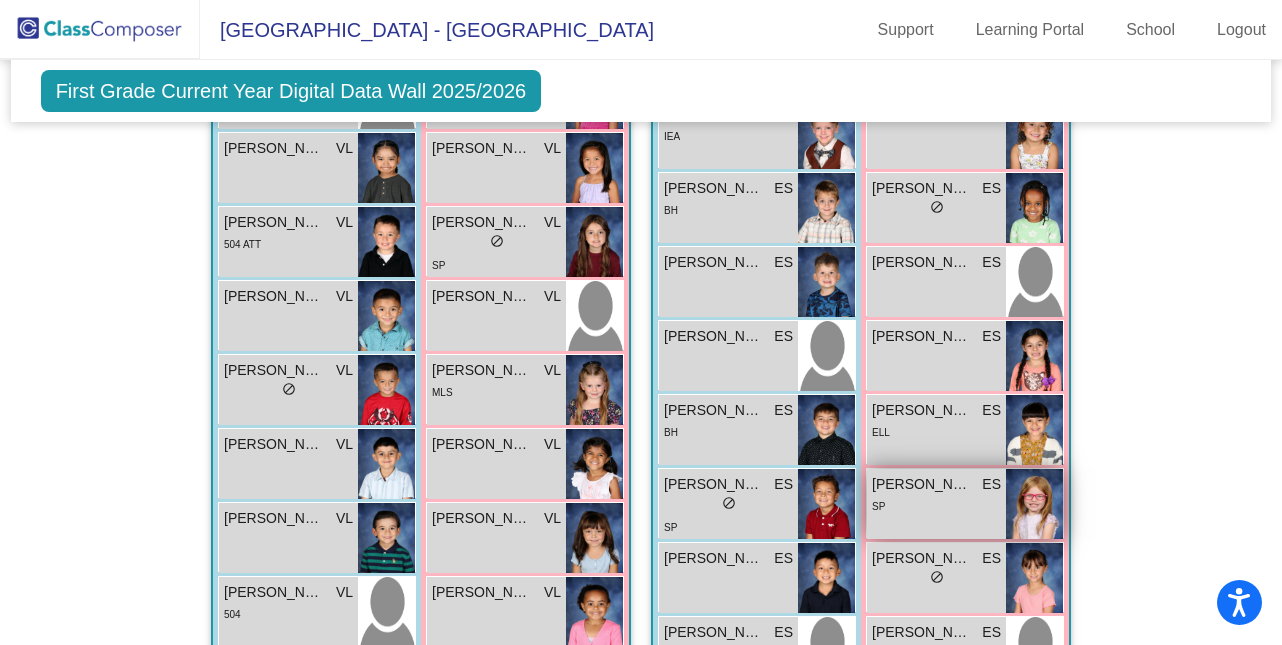 click on "SP" at bounding box center [936, 505] 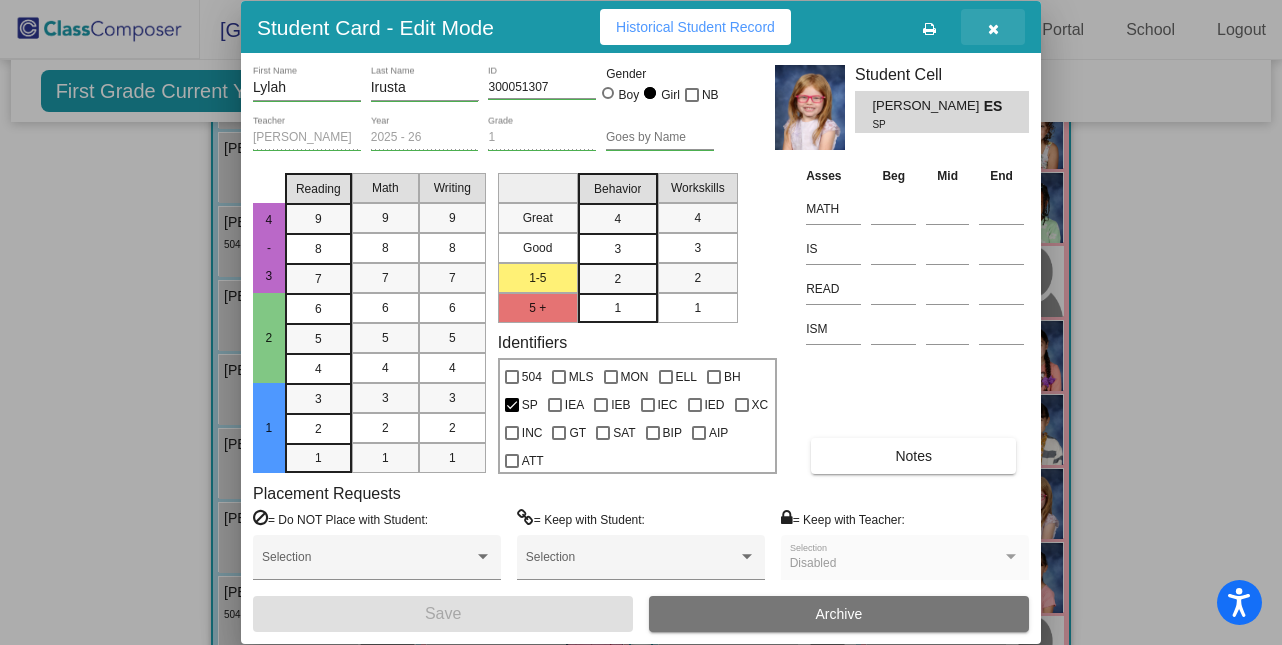 click at bounding box center [993, 27] 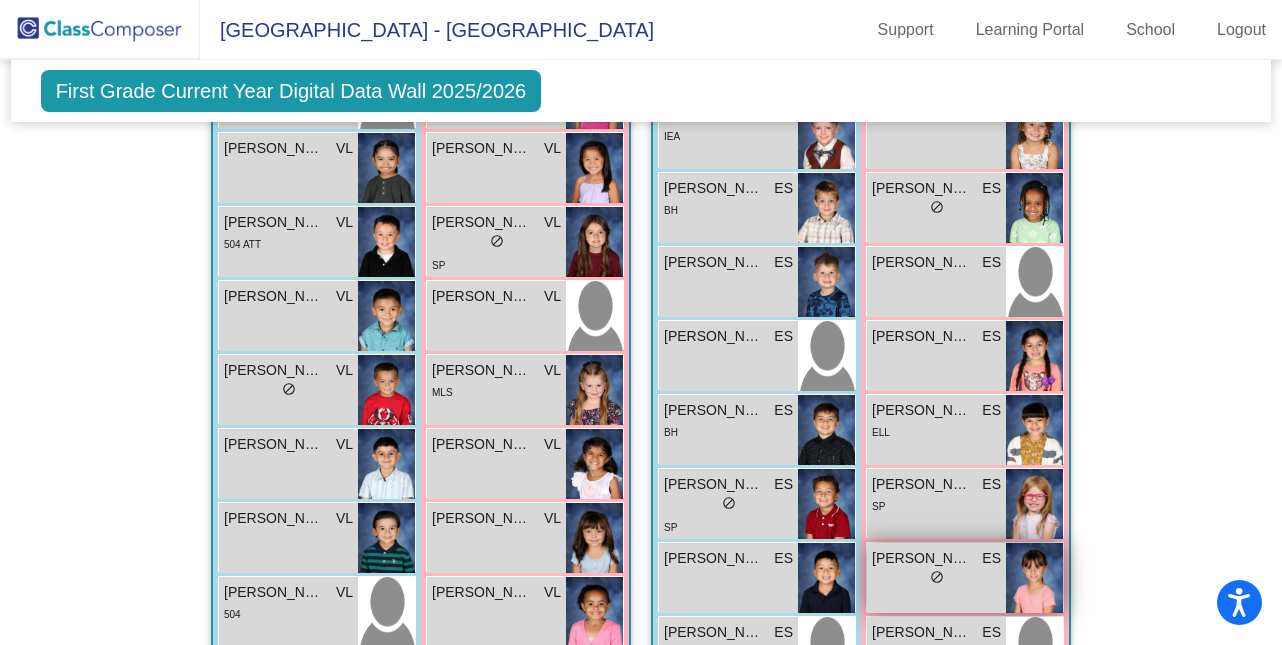 click on "Quinn Romero" at bounding box center [922, 558] 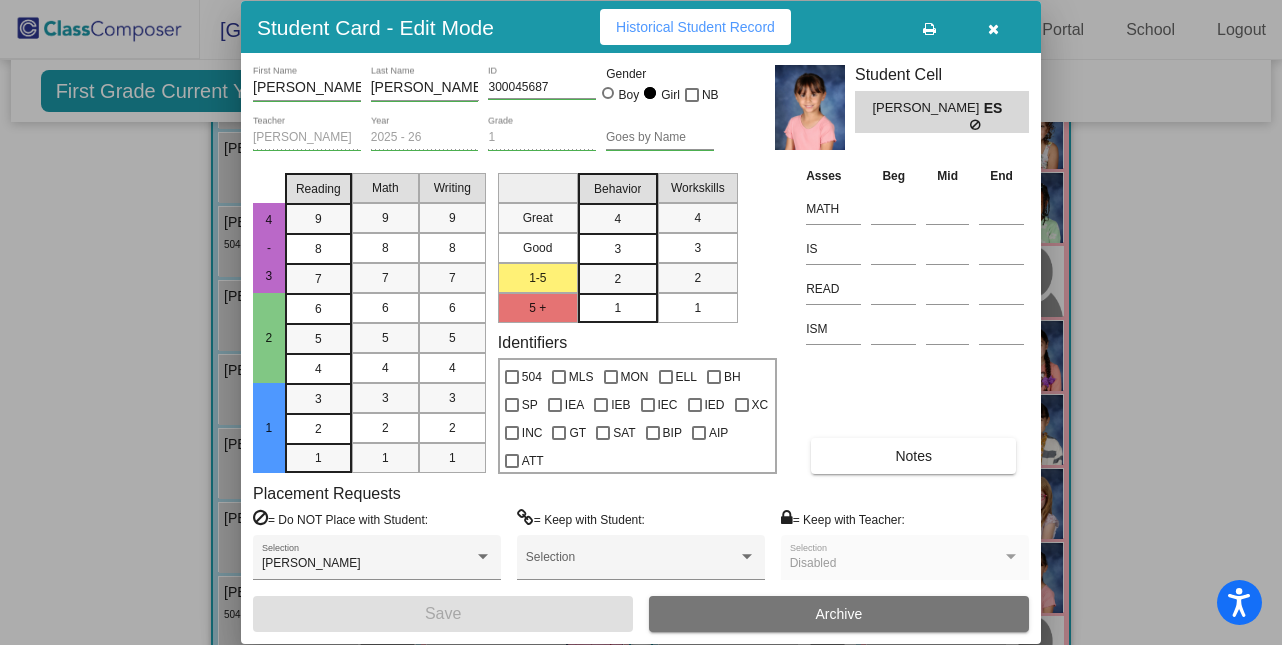 click at bounding box center [993, 27] 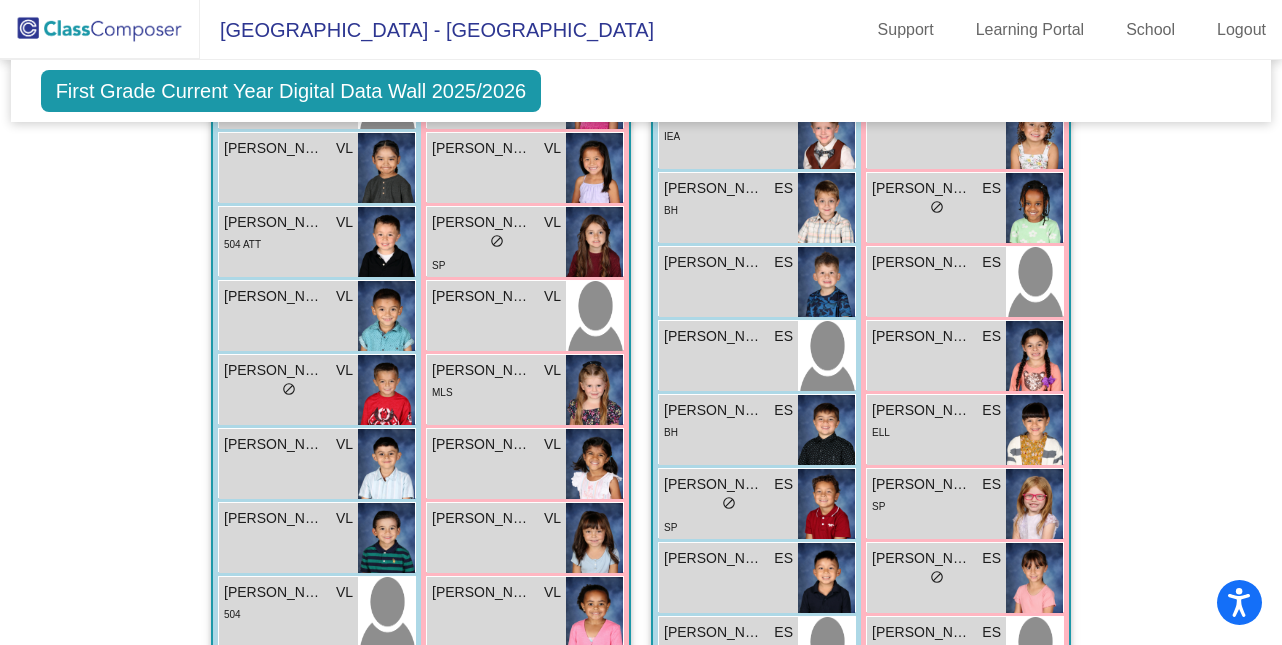 click on "Hallway   - Hallway Class  picture_as_pdf  Add Student  First Name Last Name Student Id  (Recommended)   Boy   Girl   Non Binary Add Close  Boys : 0    No Students   Girls: 0   No Students   Class 1   - REED  picture_as_pdf EnRica Quintana  Add Student  First Name Last Name Student Id  (Recommended)   Boy   Girl   Non Binary Add Close  Boys : 9  Baylor Davis EQ lock do_not_disturb_alt Kolton Disch EQ lock do_not_disturb_alt IEC INC Levi Medina EQ lock do_not_disturb_alt BH Logan Beard EQ lock do_not_disturb_alt IEC INC Logan Castillo EQ lock do_not_disturb_alt IED INC Michael Soltwedel EQ lock do_not_disturb_alt Orion Cordova EQ lock do_not_disturb_alt MLS Tristan Baca EQ lock do_not_disturb_alt IEB ATT Wyatt Allen EQ lock do_not_disturb_alt Girls: 9 Autumn Walker EQ 6 lock do_not_disturb_alt 3 Emerald Carnes EQ lock do_not_disturb_alt Hadley Harris EQ lock do_not_disturb_alt Jerelin Morfin EQ lock do_not_disturb_alt ATT Marianna Hanson EQ lock do_not_disturb_alt BH IEC INC Molly Tillotson EQ lock EQ EQ" 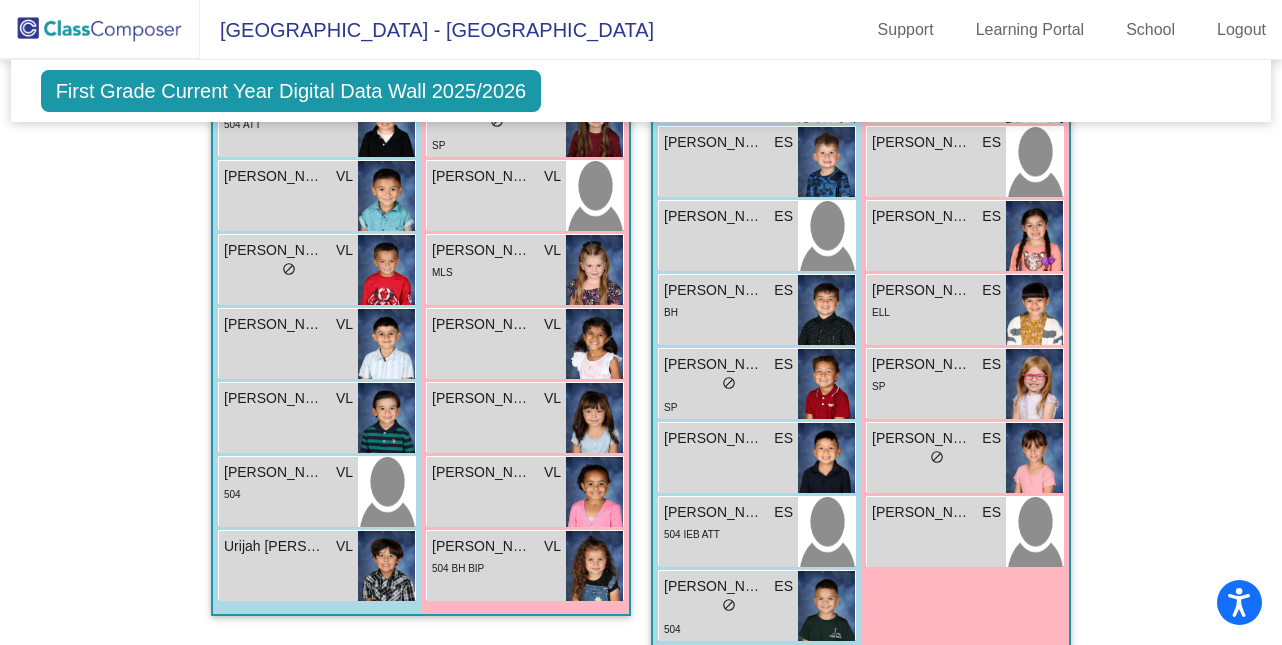 scroll, scrollTop: 2595, scrollLeft: 0, axis: vertical 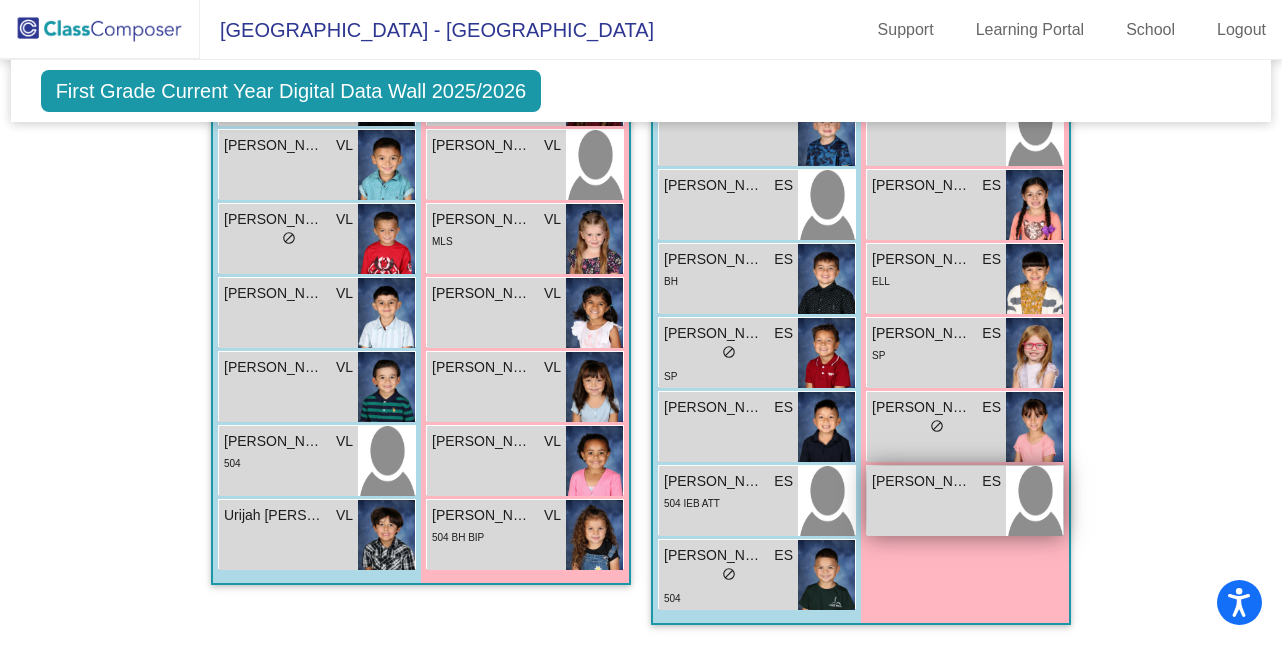 click on "Zoe Moxley ES lock do_not_disturb_alt" at bounding box center (936, 501) 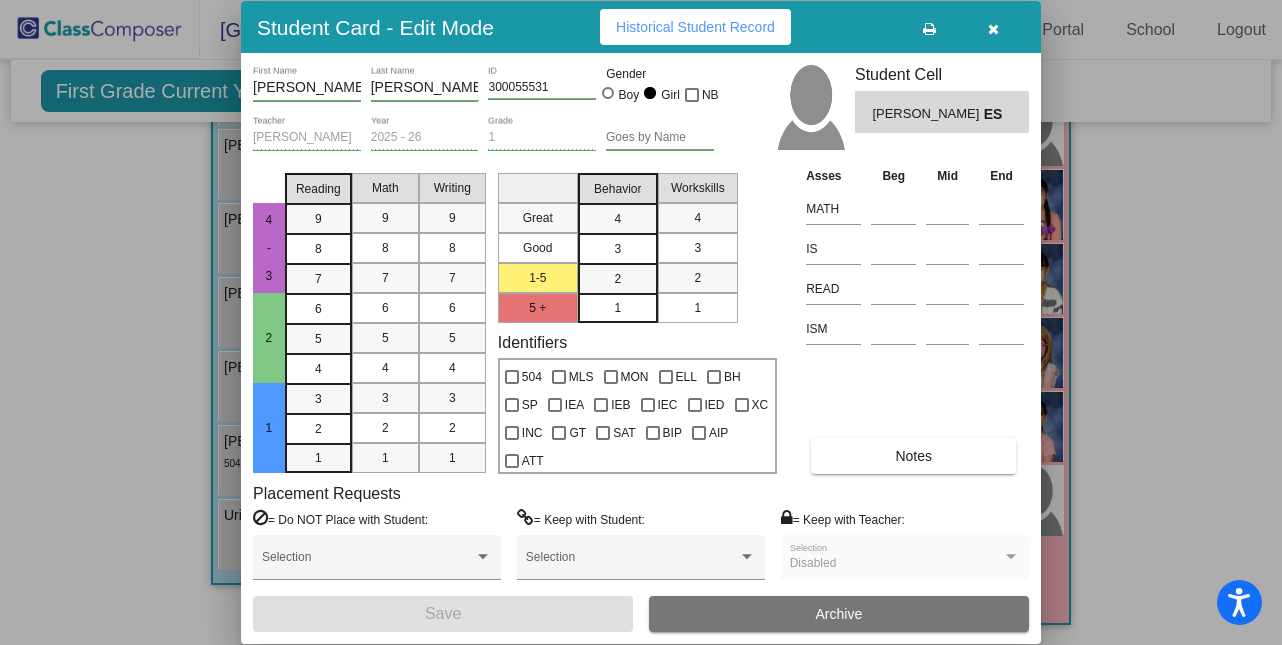 click at bounding box center (993, 27) 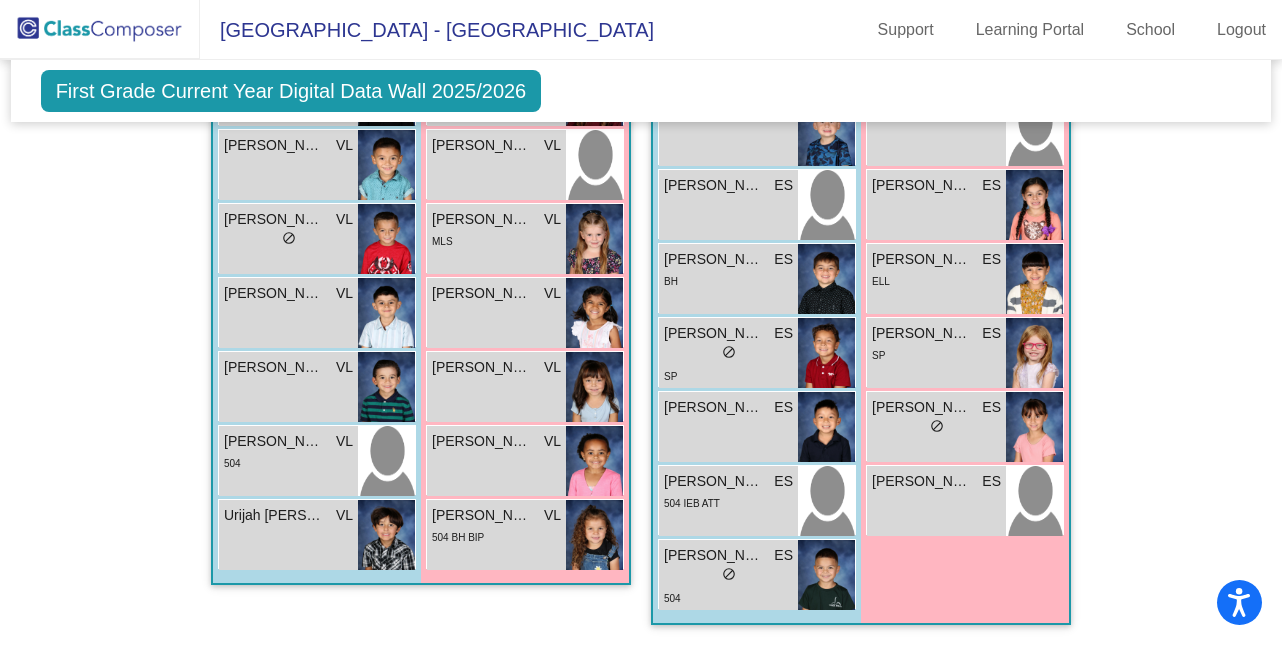 click on "Hallway   - Hallway Class  picture_as_pdf  Add Student  First Name Last Name Student Id  (Recommended)   Boy   Girl   Non Binary Add Close  Boys : 0    No Students   Girls: 0   No Students   Class 1   - REED  picture_as_pdf EnRica Quintana  Add Student  First Name Last Name Student Id  (Recommended)   Boy   Girl   Non Binary Add Close  Boys : 9  Baylor Davis EQ lock do_not_disturb_alt Kolton Disch EQ lock do_not_disturb_alt IEC INC Levi Medina EQ lock do_not_disturb_alt BH Logan Beard EQ lock do_not_disturb_alt IEC INC Logan Castillo EQ lock do_not_disturb_alt IED INC Michael Soltwedel EQ lock do_not_disturb_alt Orion Cordova EQ lock do_not_disturb_alt MLS Tristan Baca EQ lock do_not_disturb_alt IEB ATT Wyatt Allen EQ lock do_not_disturb_alt Girls: 9 Autumn Walker EQ 6 lock do_not_disturb_alt 3 Emerald Carnes EQ lock do_not_disturb_alt Hadley Harris EQ lock do_not_disturb_alt Jerelin Morfin EQ lock do_not_disturb_alt ATT Marianna Hanson EQ lock do_not_disturb_alt BH IEC INC Molly Tillotson EQ lock EQ EQ" 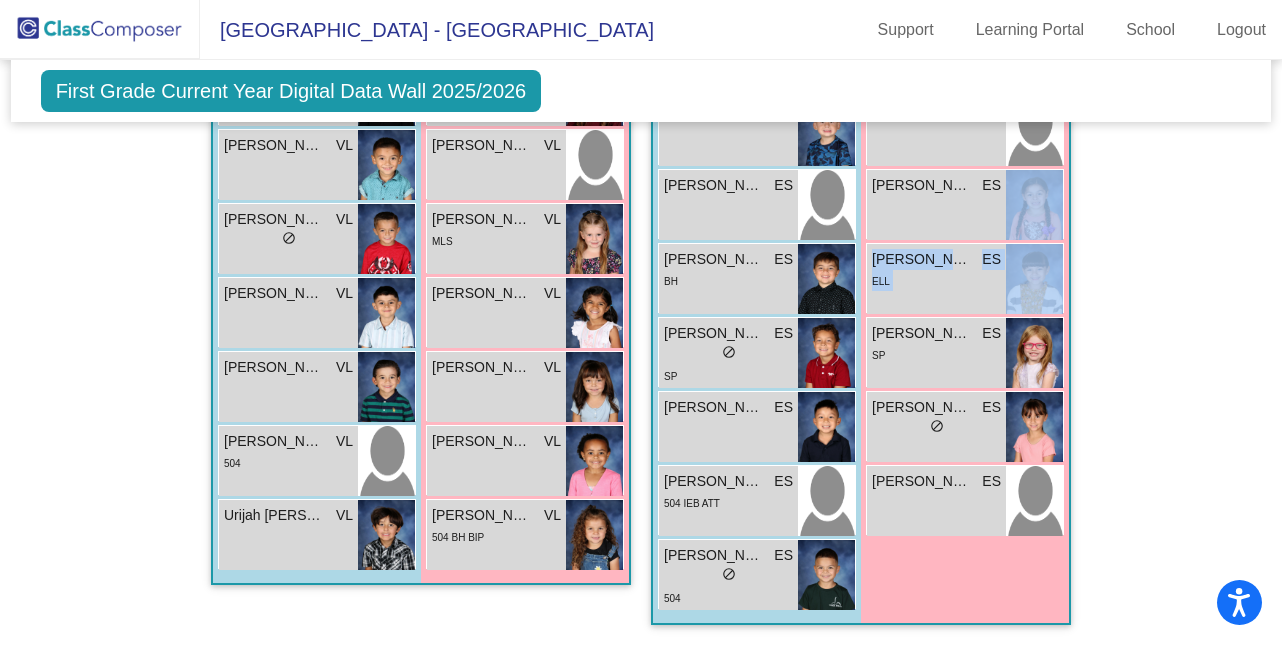 drag, startPoint x: 1062, startPoint y: 198, endPoint x: 1115, endPoint y: 88, distance: 122.10242 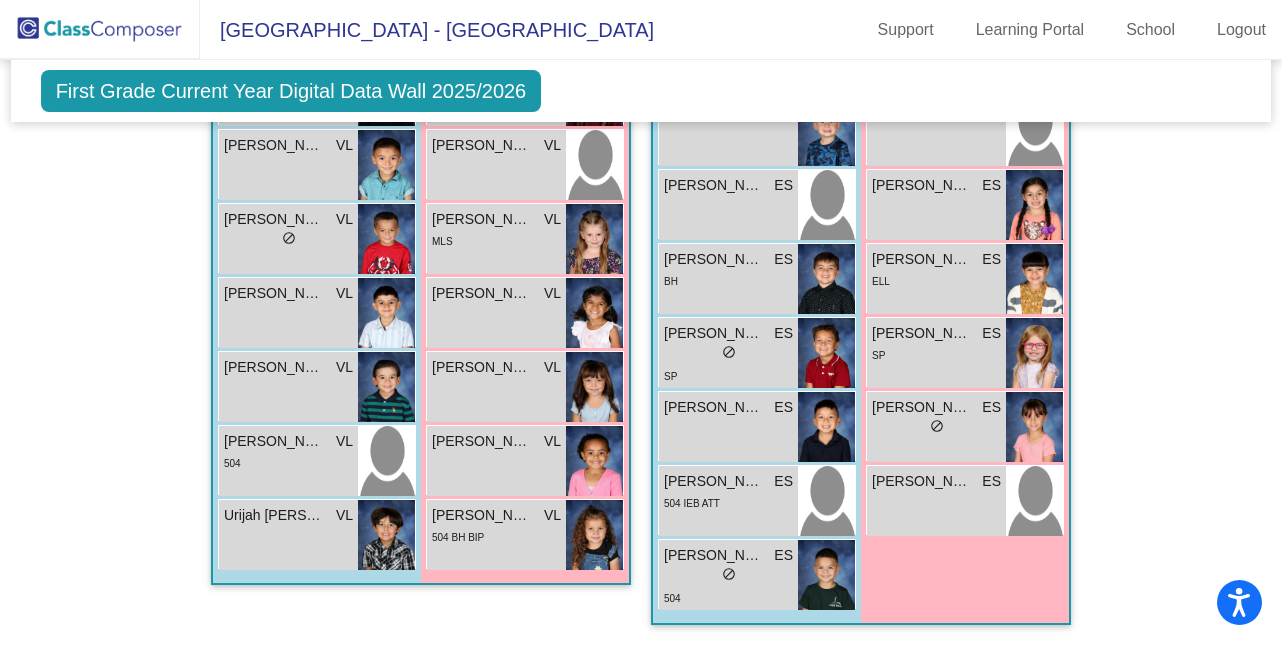 click on "Hallway   - Hallway Class  picture_as_pdf  Add Student  First Name Last Name Student Id  (Recommended)   Boy   Girl   Non Binary Add Close  Boys : 0    No Students   Girls: 0   No Students   Class 1   - REED  picture_as_pdf EnRica Quintana  Add Student  First Name Last Name Student Id  (Recommended)   Boy   Girl   Non Binary Add Close  Boys : 9  Baylor Davis EQ lock do_not_disturb_alt Kolton Disch EQ lock do_not_disturb_alt IEC INC Levi Medina EQ lock do_not_disturb_alt BH Logan Beard EQ lock do_not_disturb_alt IEC INC Logan Castillo EQ lock do_not_disturb_alt IED INC Michael Soltwedel EQ lock do_not_disturb_alt Orion Cordova EQ lock do_not_disturb_alt MLS Tristan Baca EQ lock do_not_disturb_alt IEB ATT Wyatt Allen EQ lock do_not_disturb_alt Girls: 9 Autumn Walker EQ 6 lock do_not_disturb_alt 3 Emerald Carnes EQ lock do_not_disturb_alt Hadley Harris EQ lock do_not_disturb_alt Jerelin Morfin EQ lock do_not_disturb_alt ATT Marianna Hanson EQ lock do_not_disturb_alt BH IEC INC Molly Tillotson EQ lock EQ EQ" 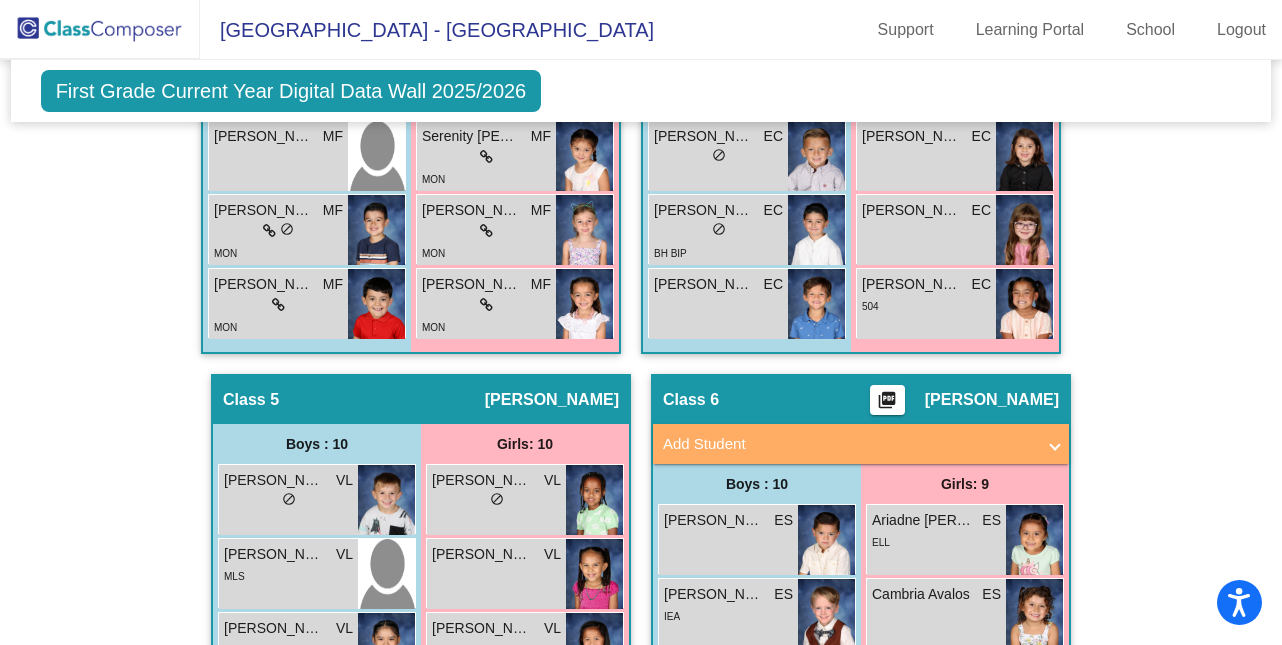 scroll, scrollTop: 1915, scrollLeft: 0, axis: vertical 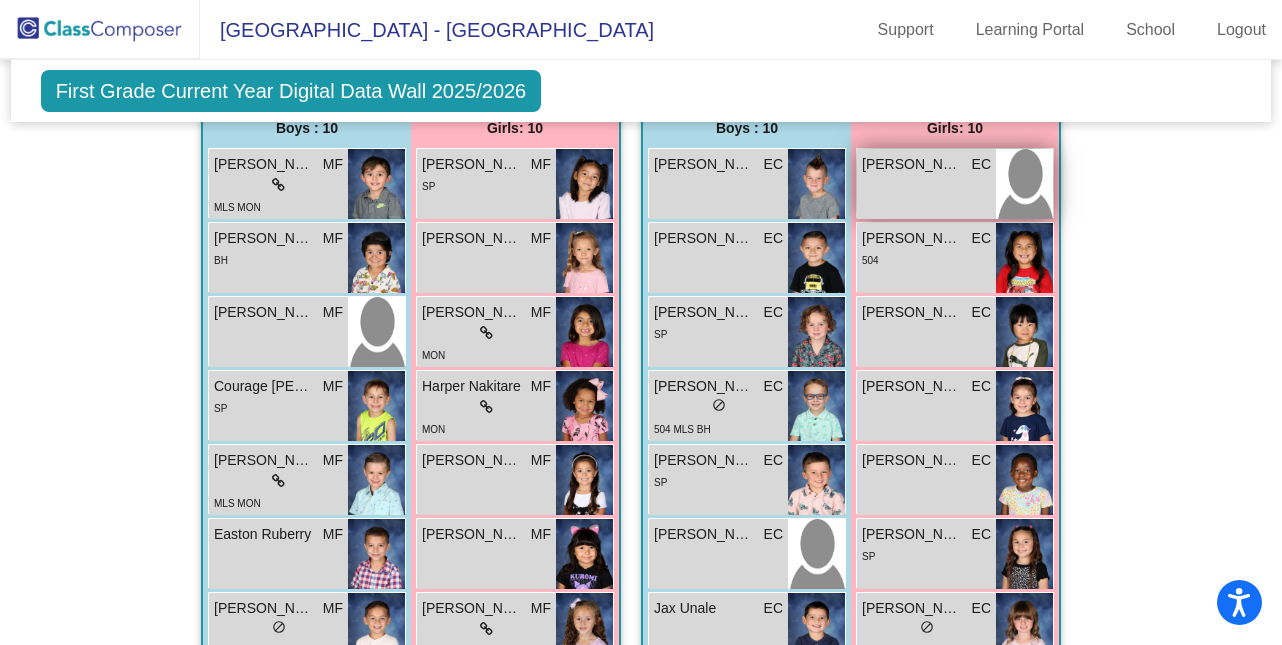 click on "Aaliyah Scarborough-Dulkerian EC lock do_not_disturb_alt" at bounding box center [926, 184] 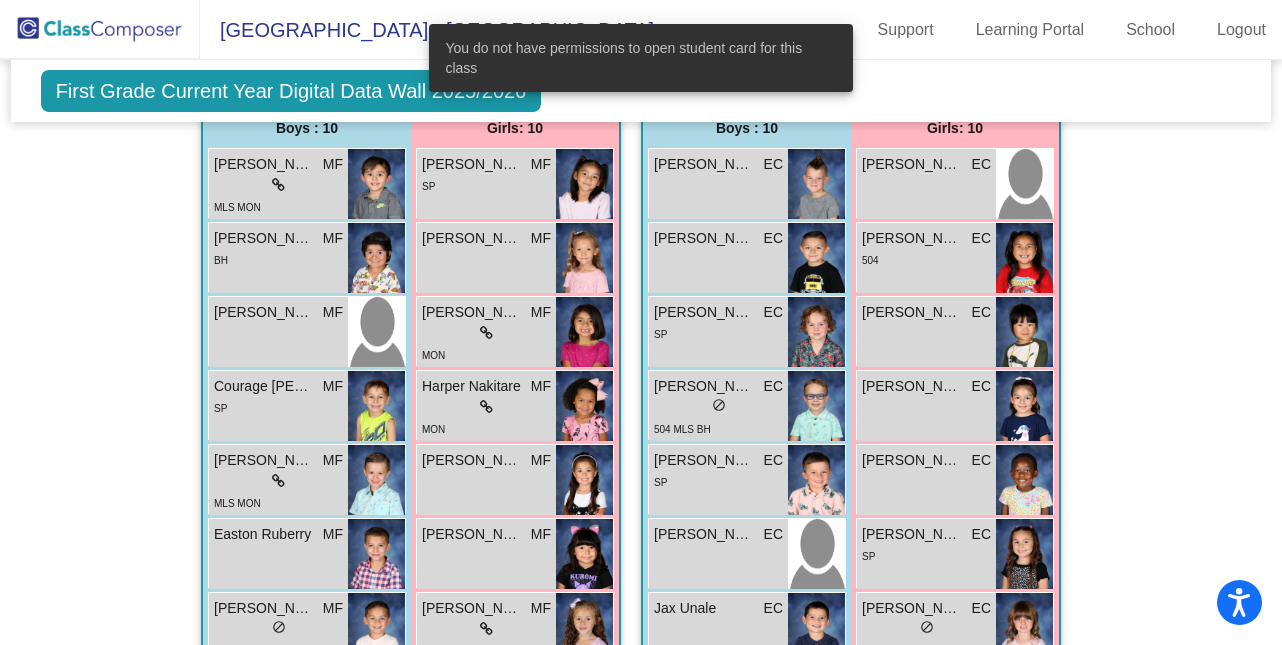 click on "Hallway   - Hallway Class  picture_as_pdf  Add Student  First Name Last Name Student Id  (Recommended)   Boy   Girl   Non Binary Add Close  Boys : 0    No Students   Girls: 0   No Students   Class 1   - REED  picture_as_pdf EnRica Quintana  Add Student  First Name Last Name Student Id  (Recommended)   Boy   Girl   Non Binary Add Close  Boys : 9  Baylor Davis EQ lock do_not_disturb_alt Kolton Disch EQ lock do_not_disturb_alt IEC INC Levi Medina EQ lock do_not_disturb_alt BH Logan Beard EQ lock do_not_disturb_alt IEC INC Logan Castillo EQ lock do_not_disturb_alt IED INC Michael Soltwedel EQ lock do_not_disturb_alt Orion Cordova EQ lock do_not_disturb_alt MLS Tristan Baca EQ lock do_not_disturb_alt IEB ATT Wyatt Allen EQ lock do_not_disturb_alt Girls: 9 Autumn Walker EQ 6 lock do_not_disturb_alt 3 Emerald Carnes EQ lock do_not_disturb_alt Hadley Harris EQ lock do_not_disturb_alt Jerelin Morfin EQ lock do_not_disturb_alt ATT Marianna Hanson EQ lock do_not_disturb_alt BH IEC INC Molly Tillotson EQ lock EQ EQ" 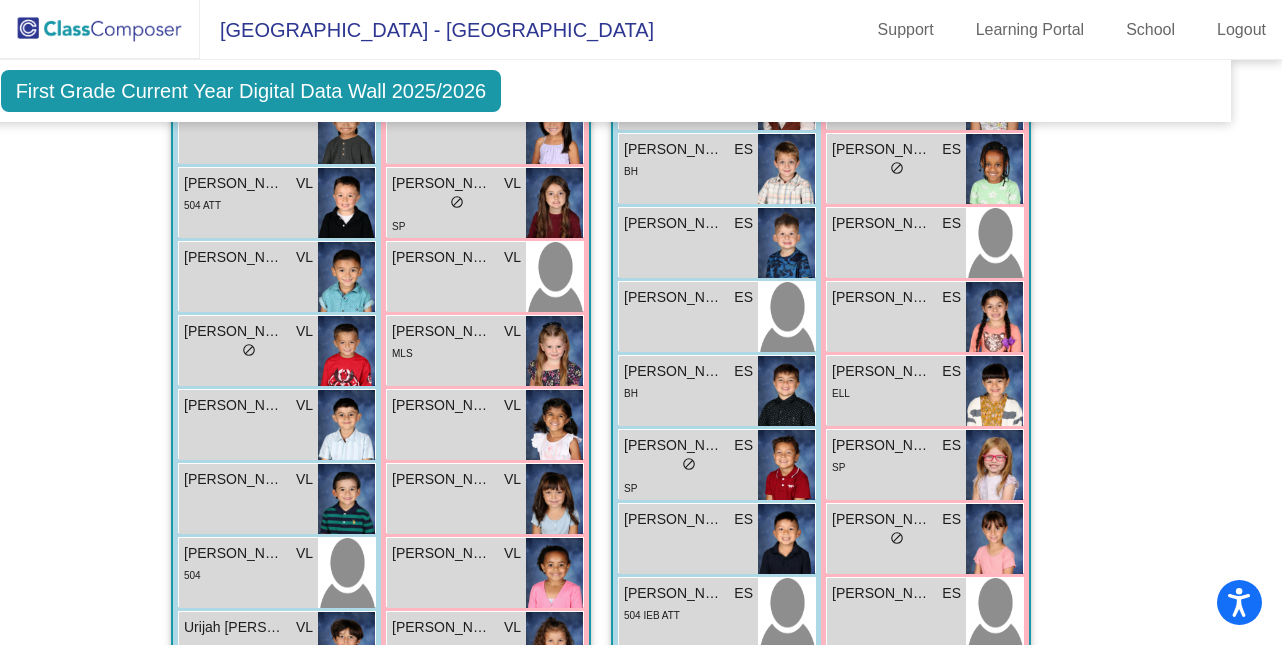 scroll, scrollTop: 2475, scrollLeft: 40, axis: both 